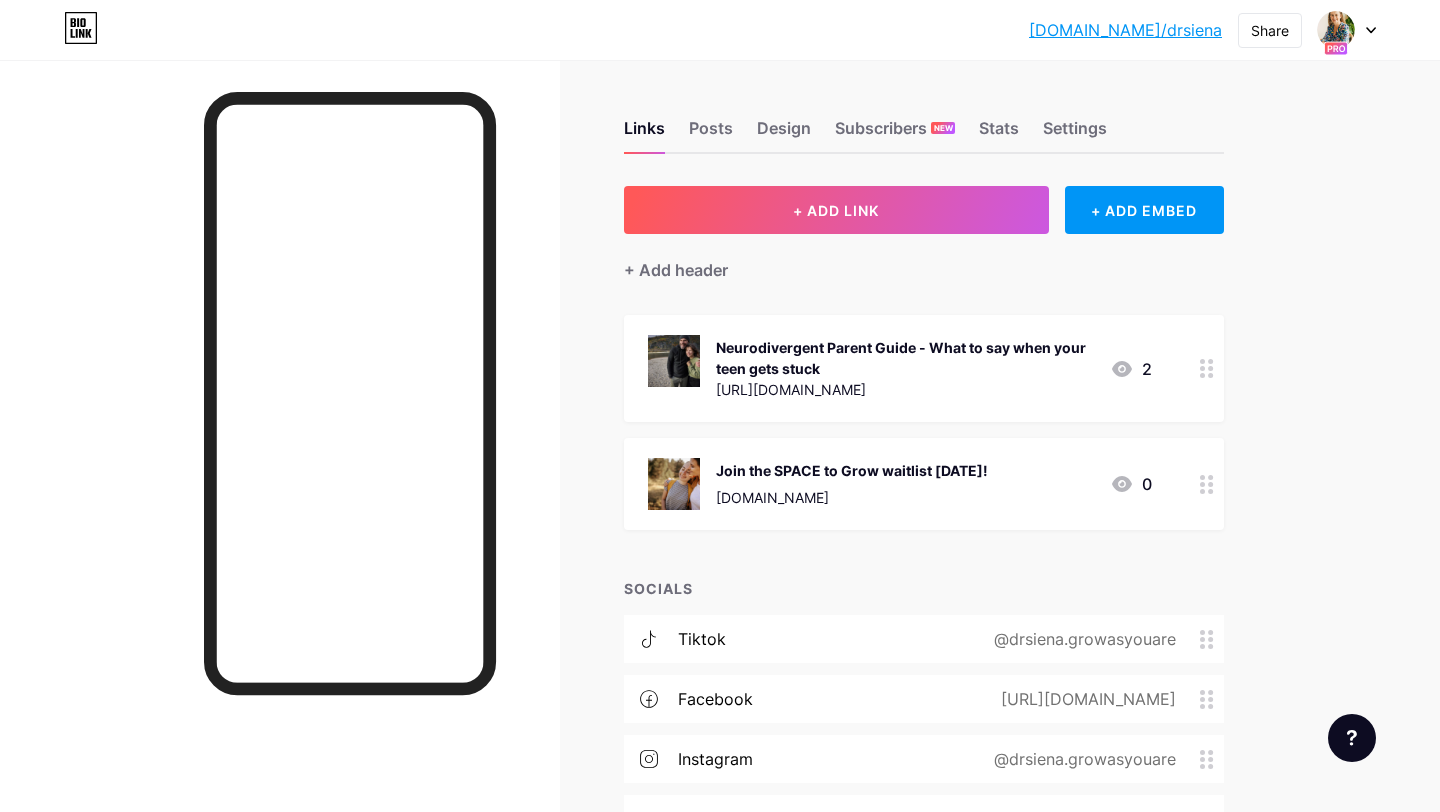scroll, scrollTop: 0, scrollLeft: 0, axis: both 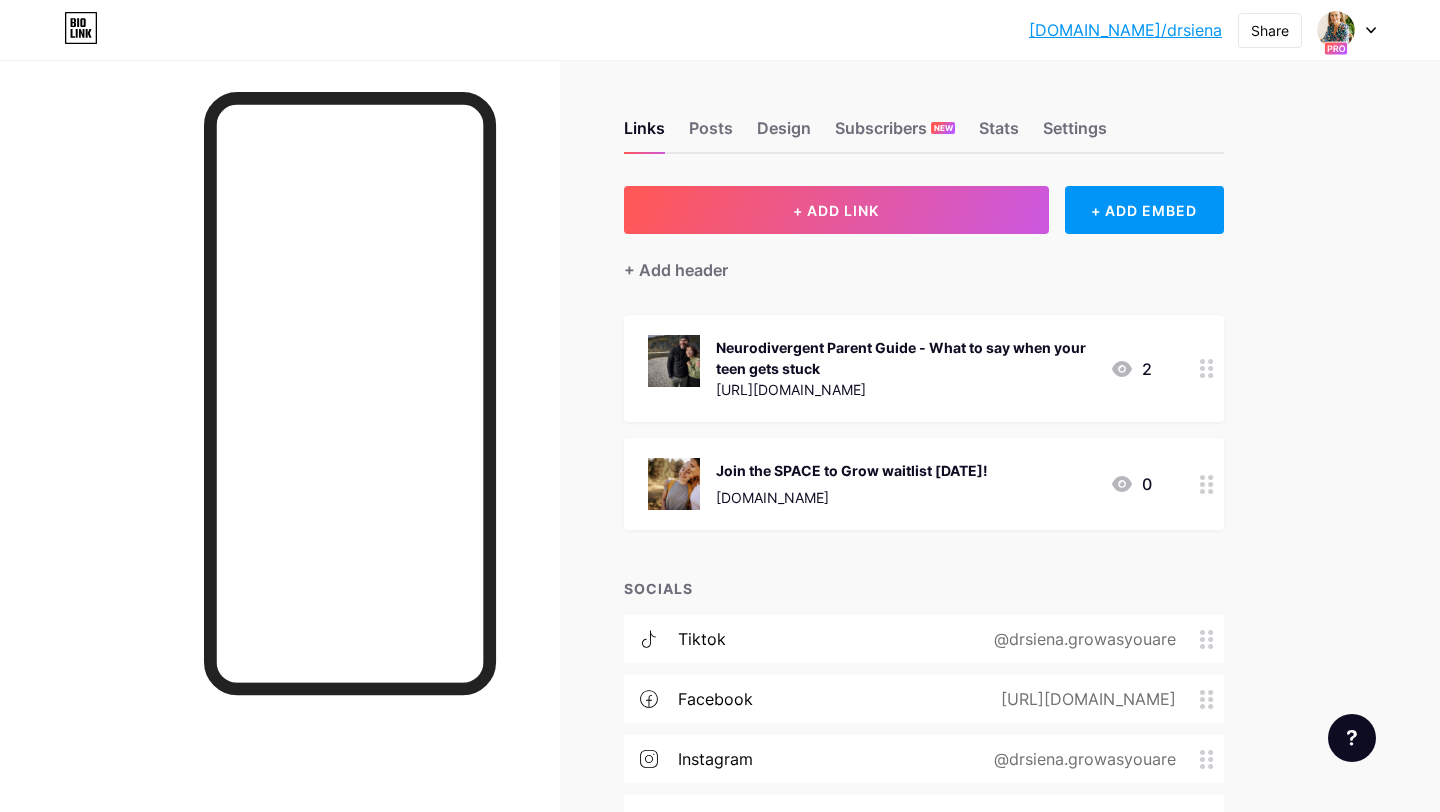 click on "Neurodivergent Parent Guide - What to say when your teen gets stuck" at bounding box center [905, 358] 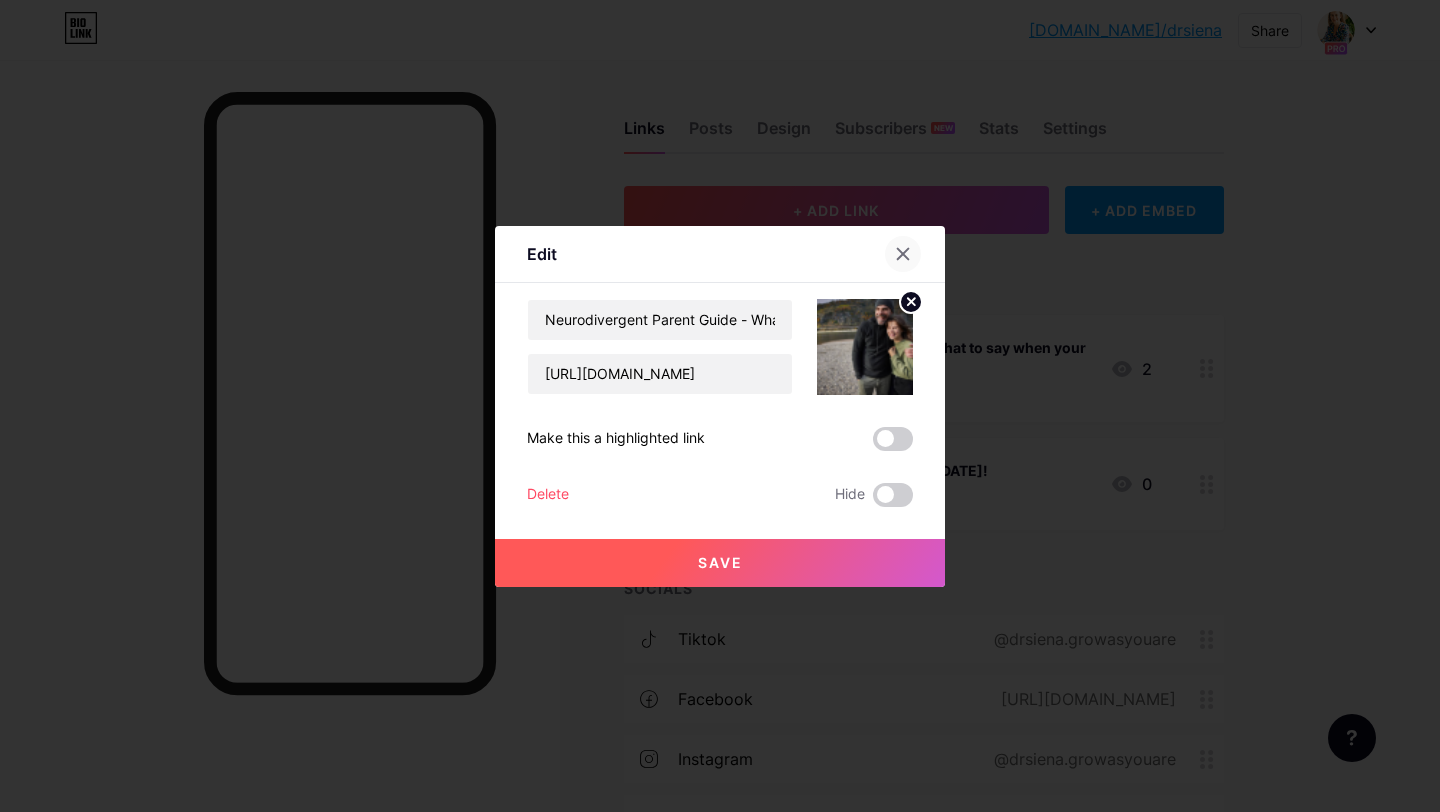 click 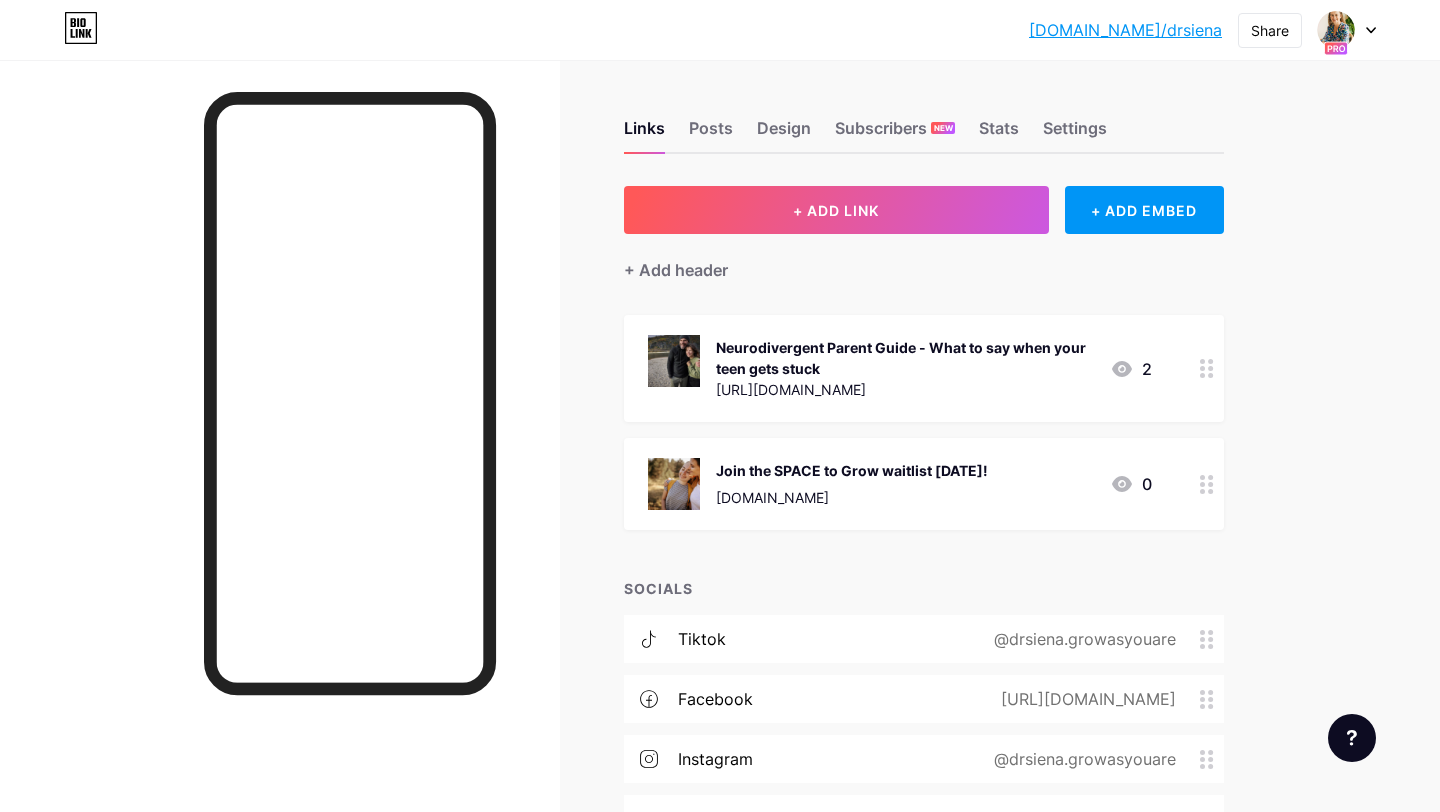 click on "Neurodivergent Parent Guide - What to say when your teen gets stuck" at bounding box center [905, 358] 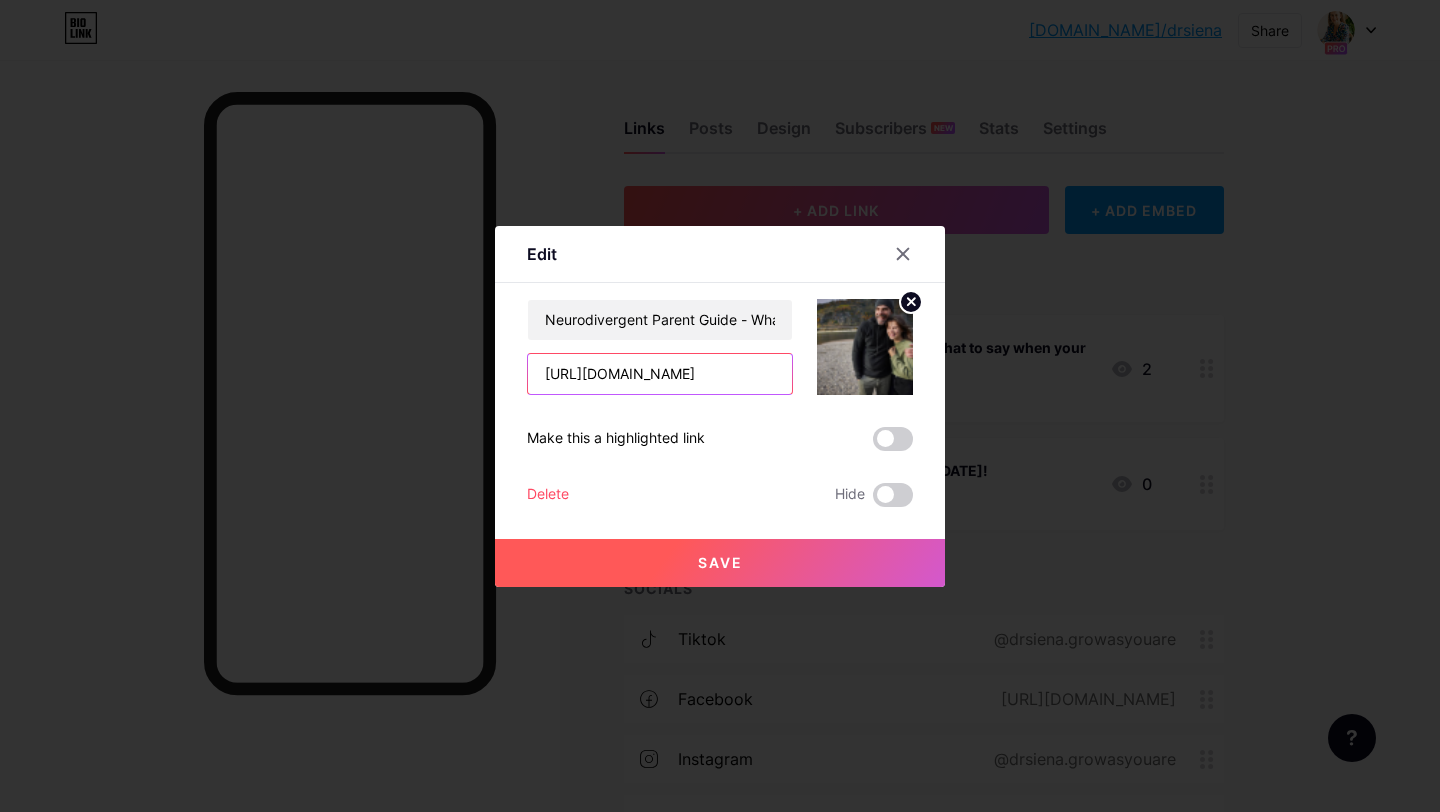 click on "https://growasyouare.com/supportive-statement-lead-magnet" at bounding box center [660, 374] 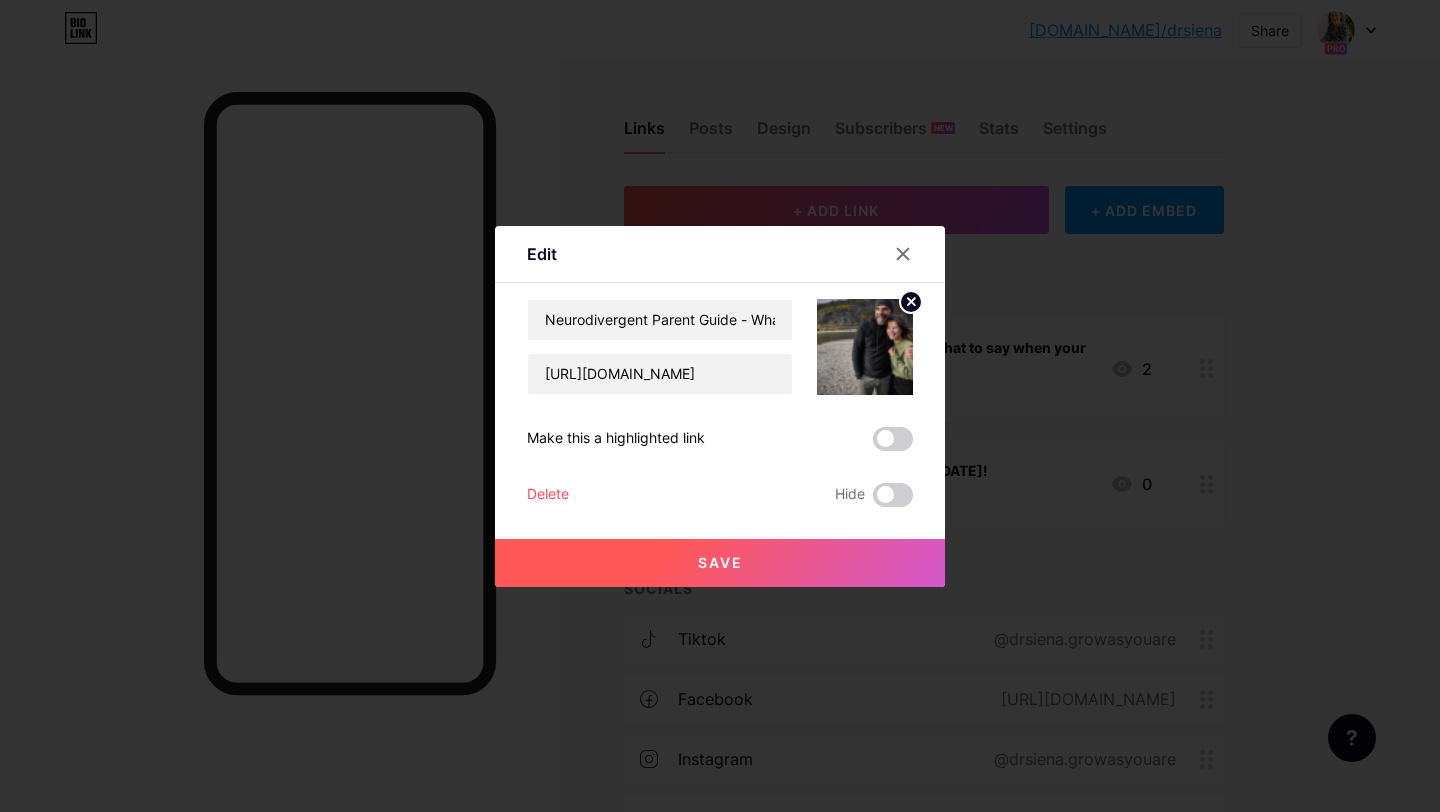 click on "Save" at bounding box center [720, 562] 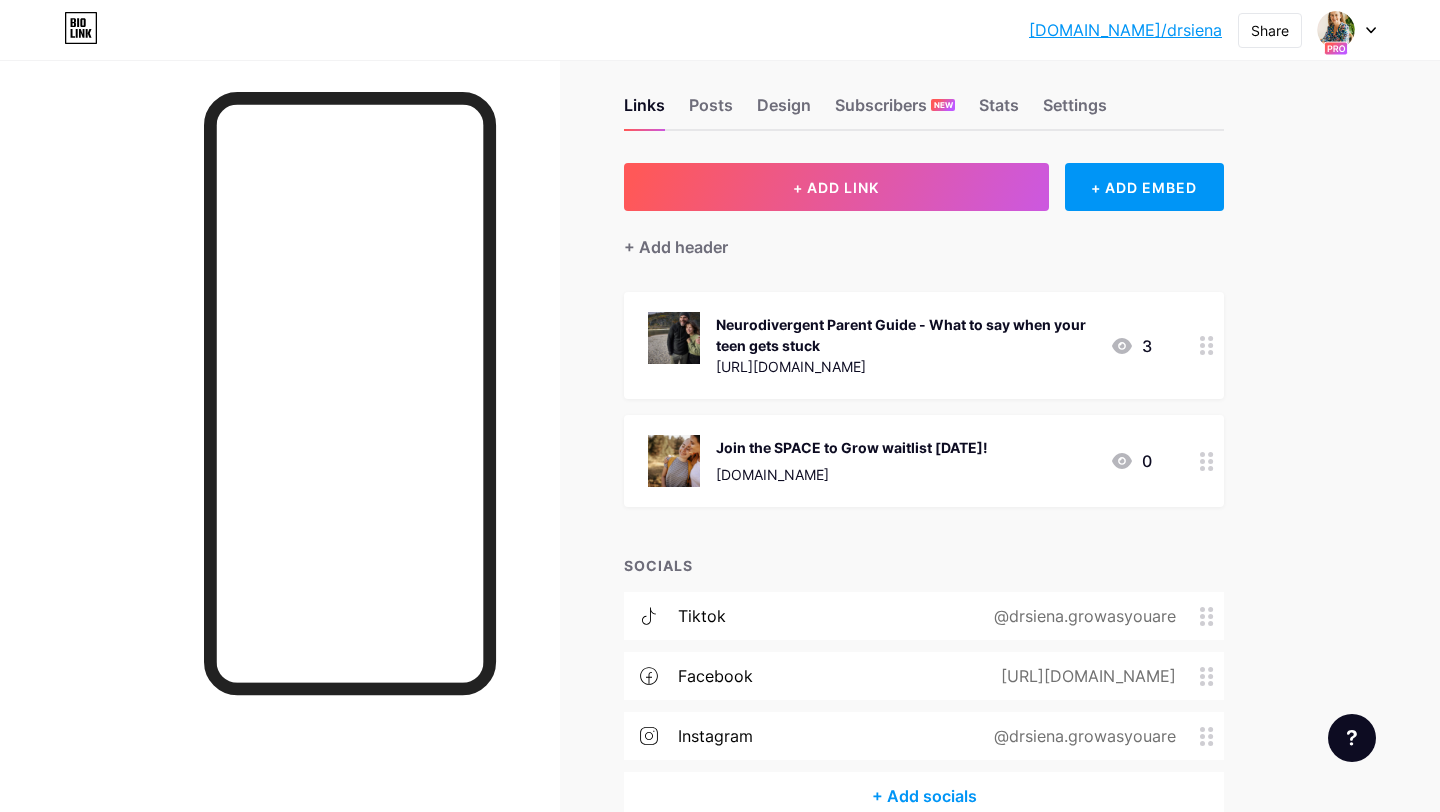 scroll, scrollTop: 0, scrollLeft: 0, axis: both 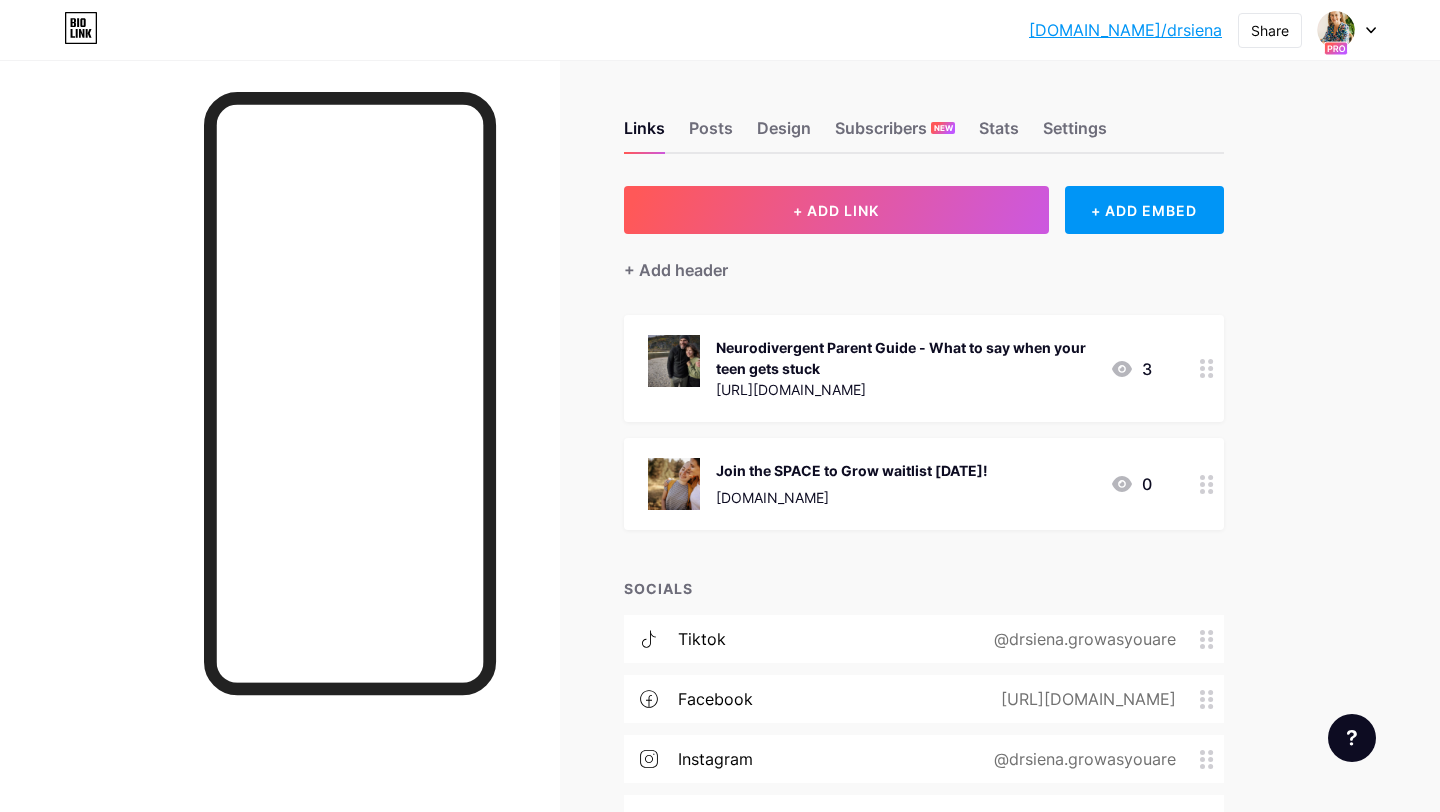 click 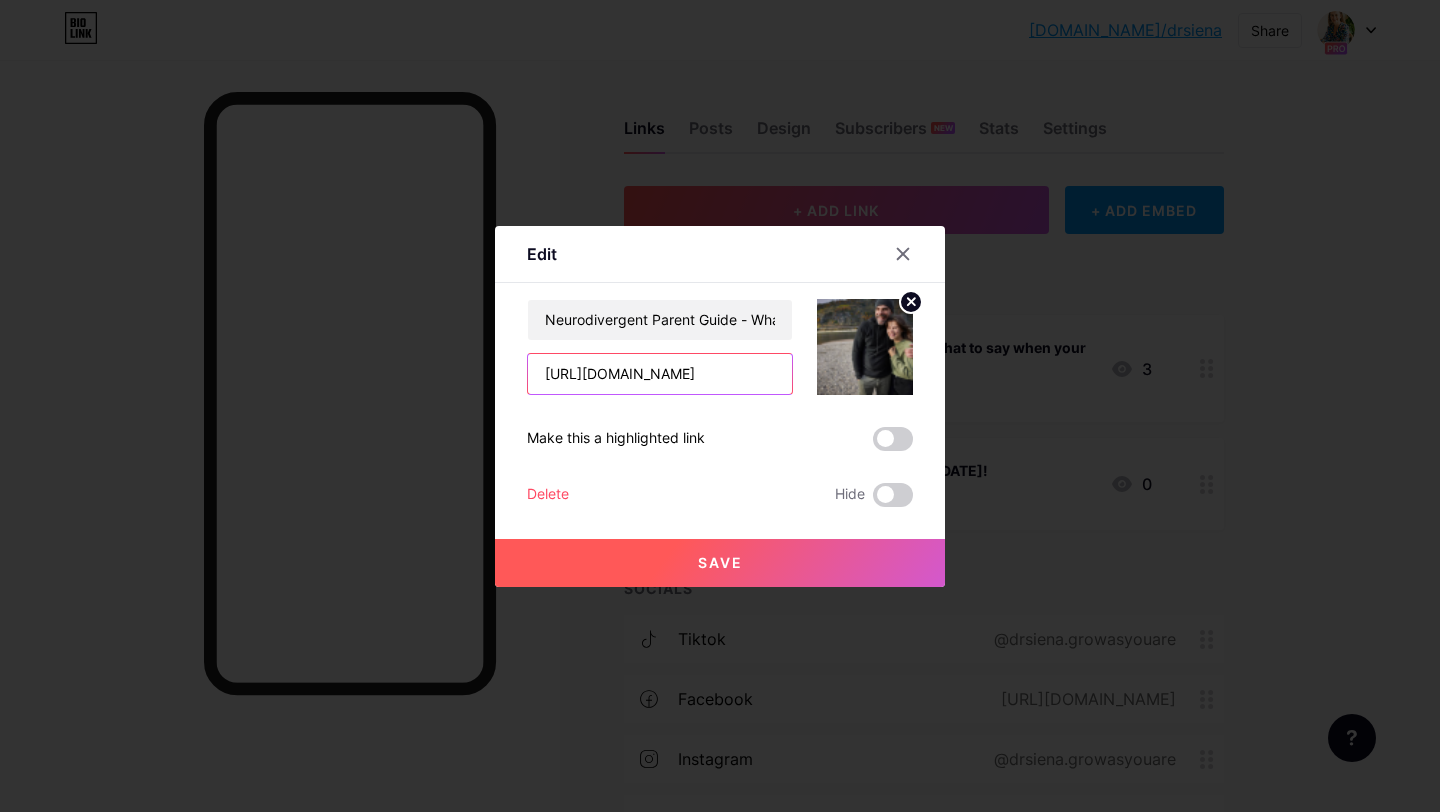 click on "[URL][DOMAIN_NAME]" at bounding box center (660, 374) 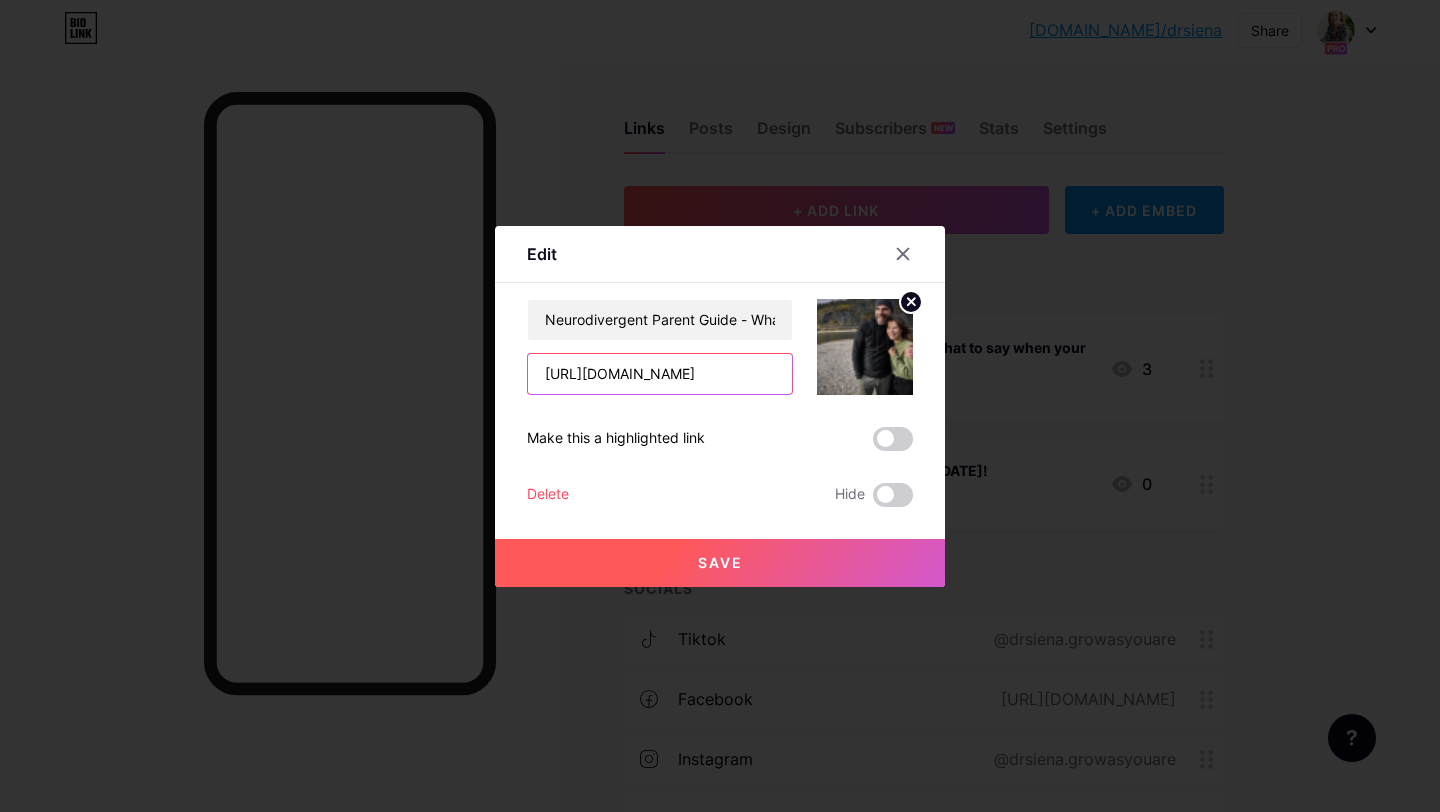scroll, scrollTop: 0, scrollLeft: 109, axis: horizontal 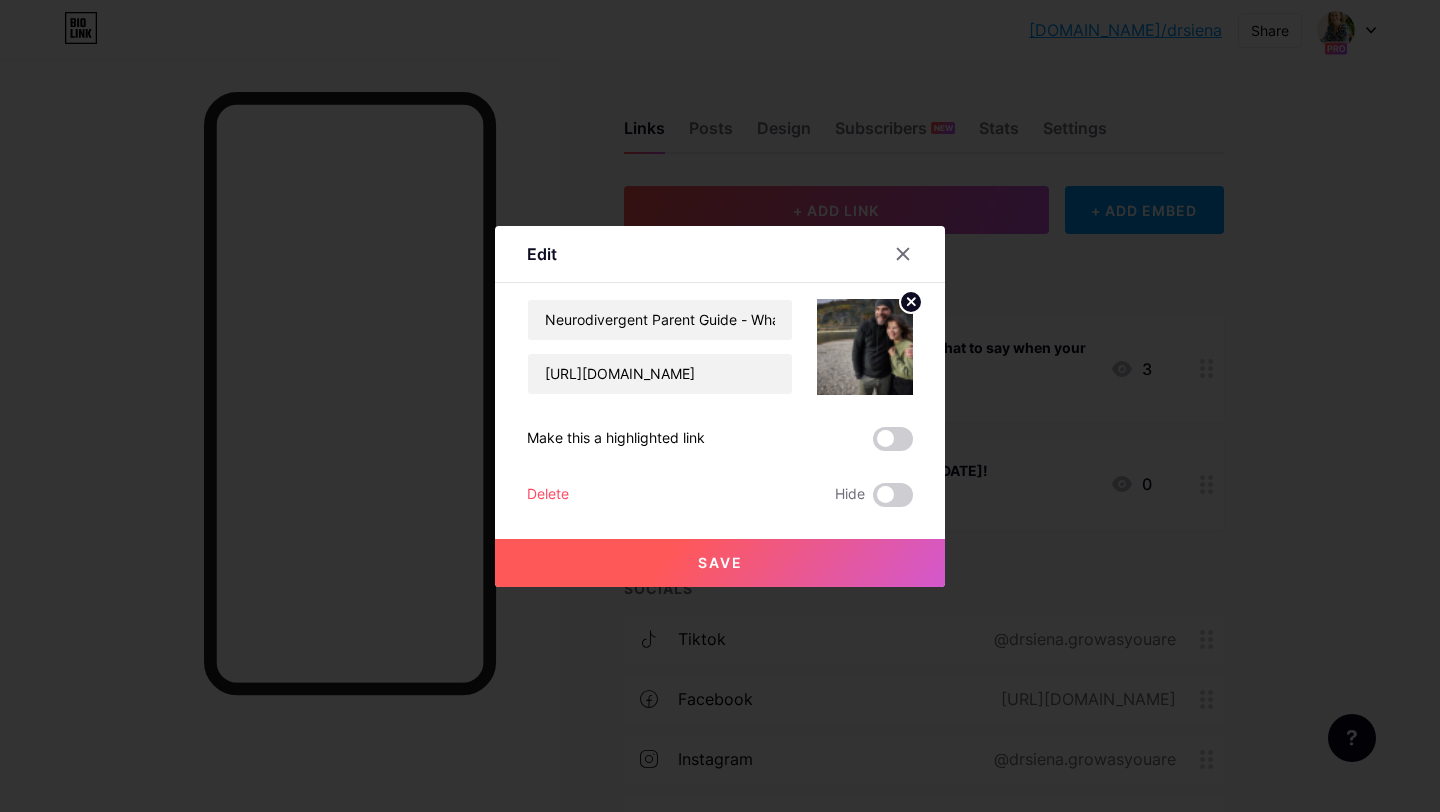 click on "Save" at bounding box center (720, 562) 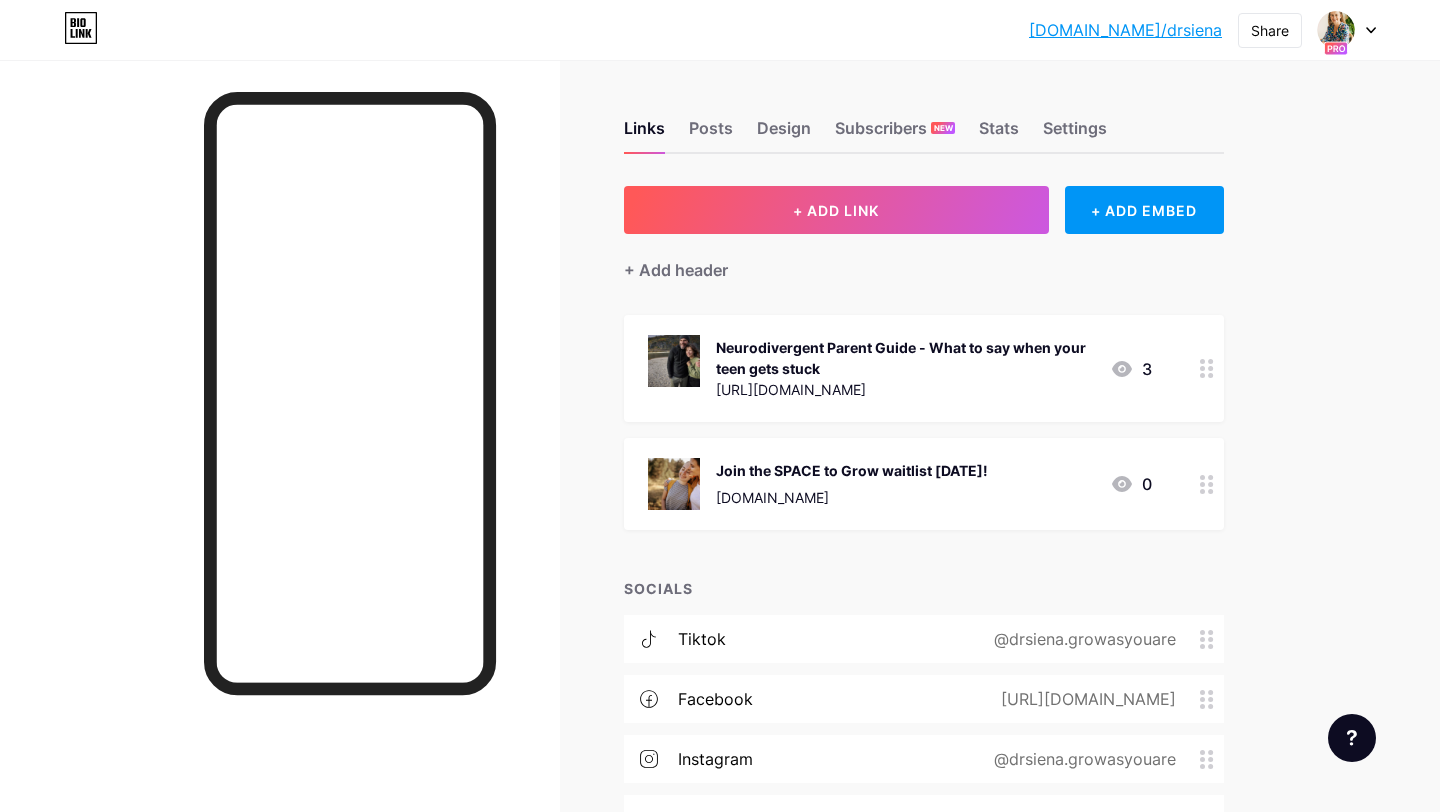 click 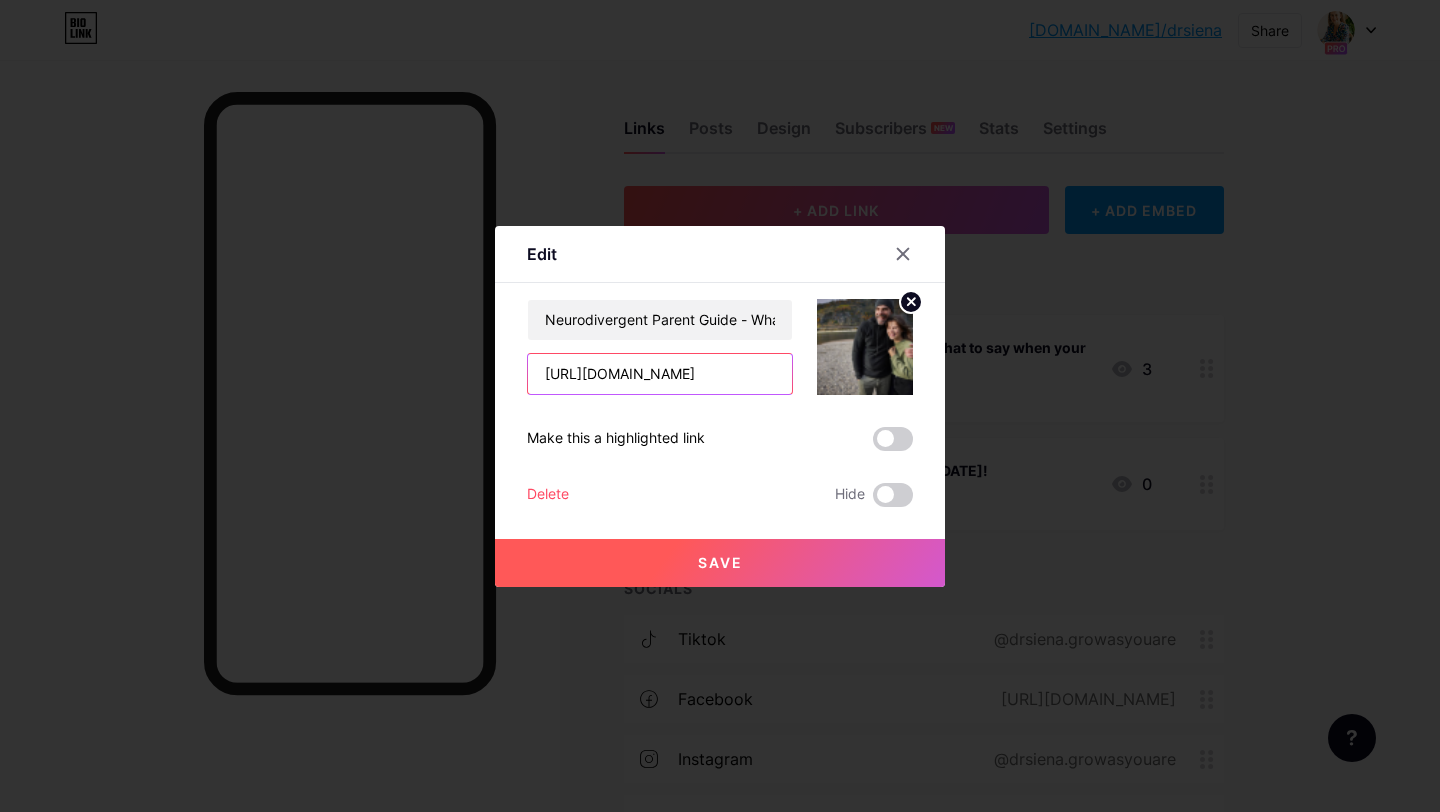 click on "[URL][DOMAIN_NAME]" at bounding box center [660, 374] 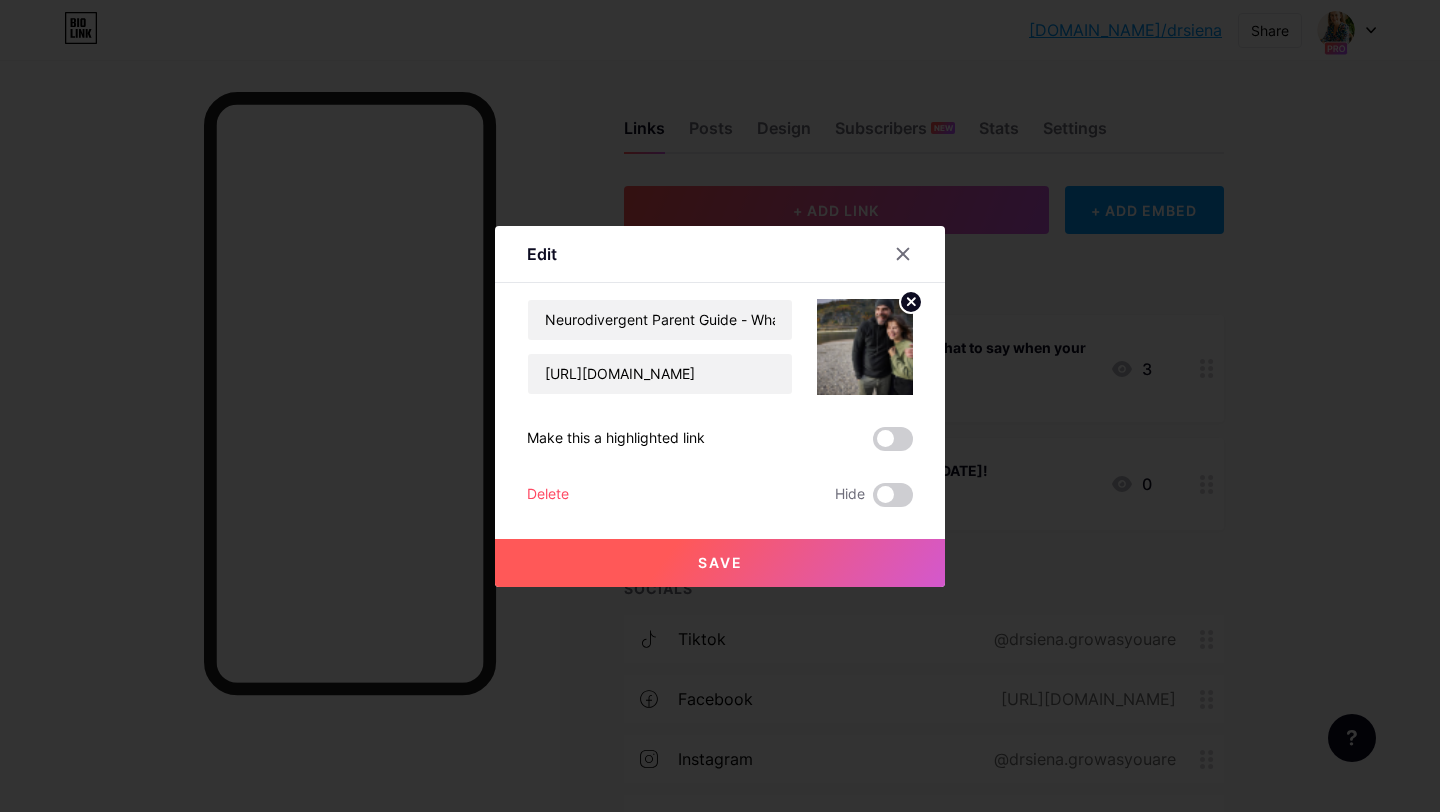 click on "Save" at bounding box center [720, 562] 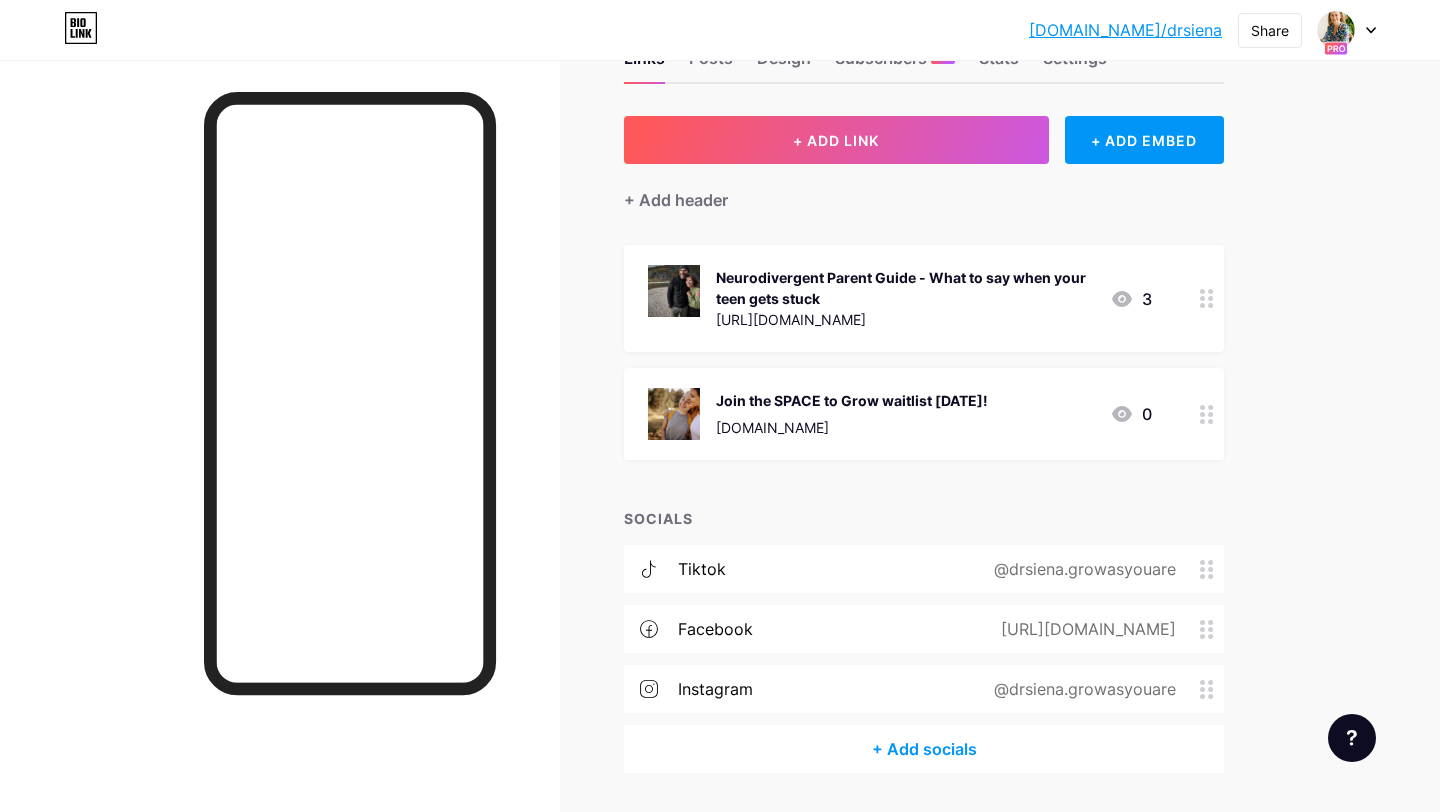 scroll, scrollTop: 130, scrollLeft: 0, axis: vertical 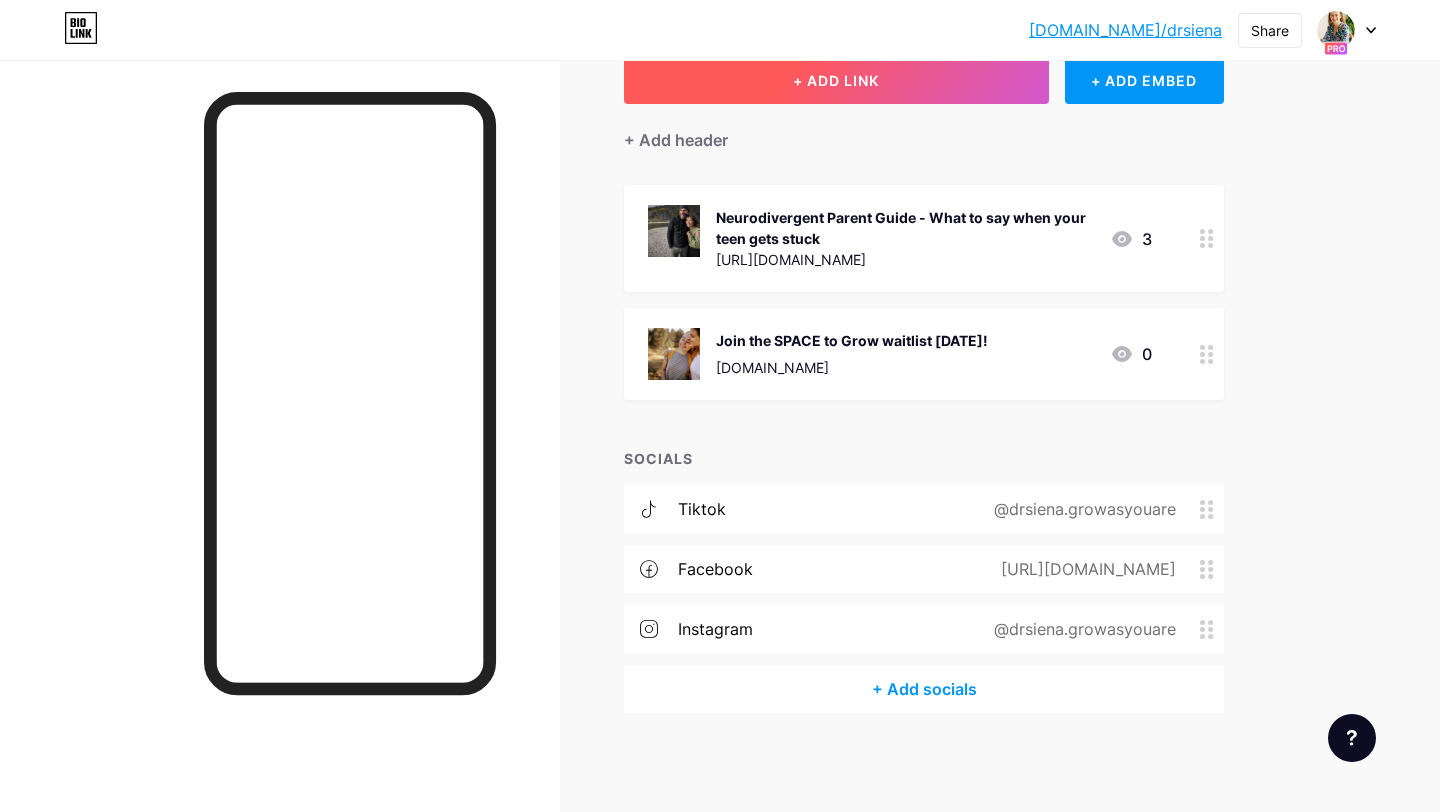 click on "+ ADD LINK" at bounding box center (836, 80) 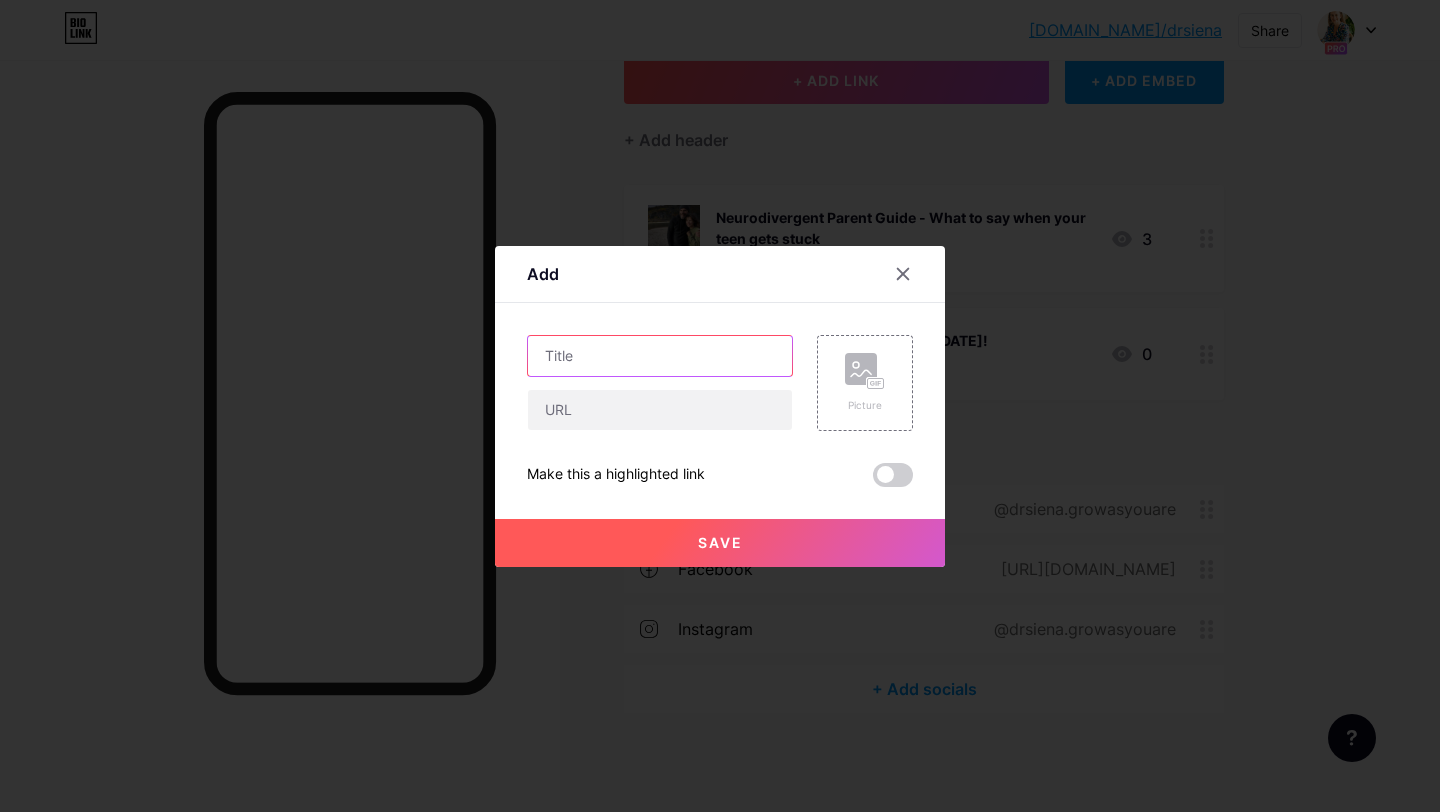 click at bounding box center [660, 356] 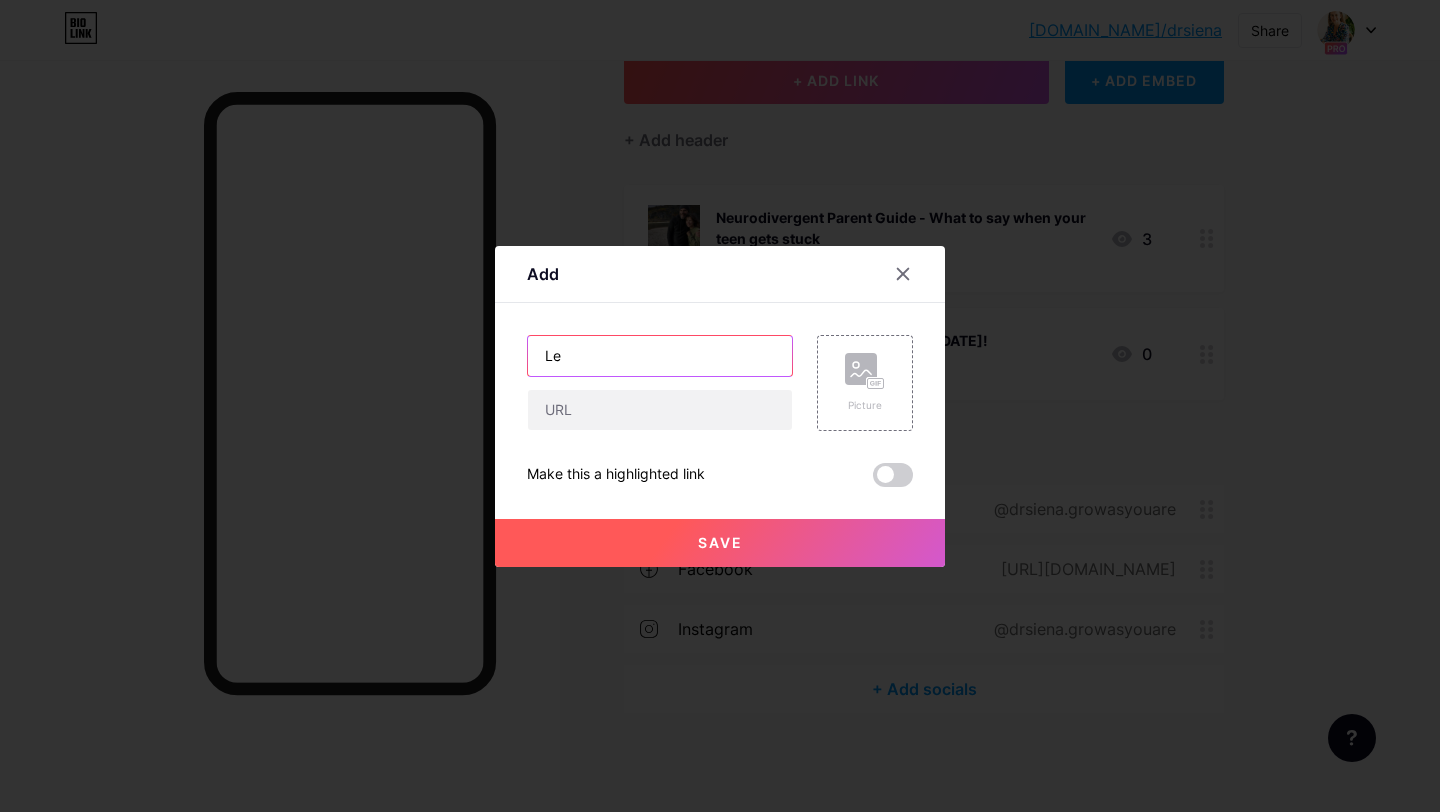 type on "L" 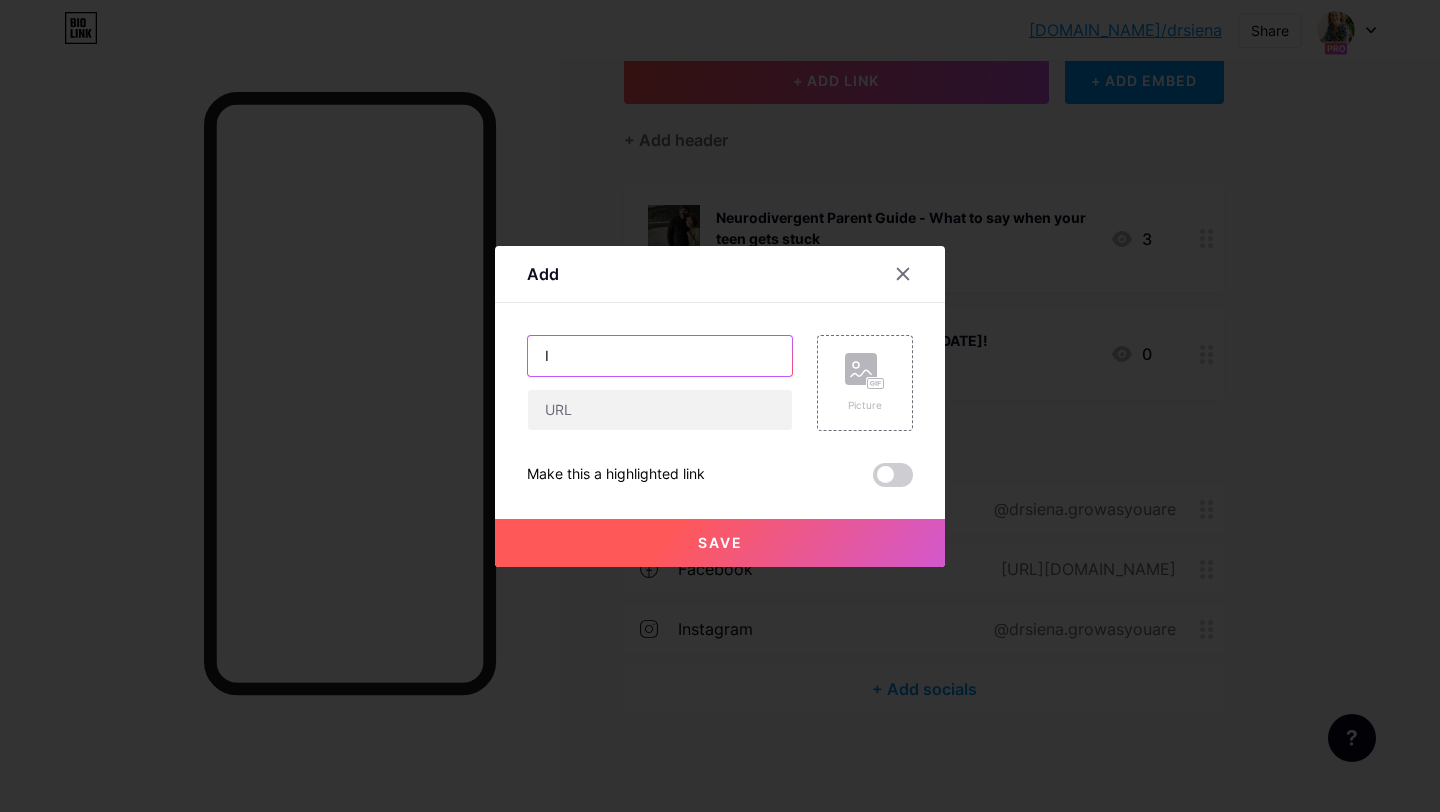 type on "I" 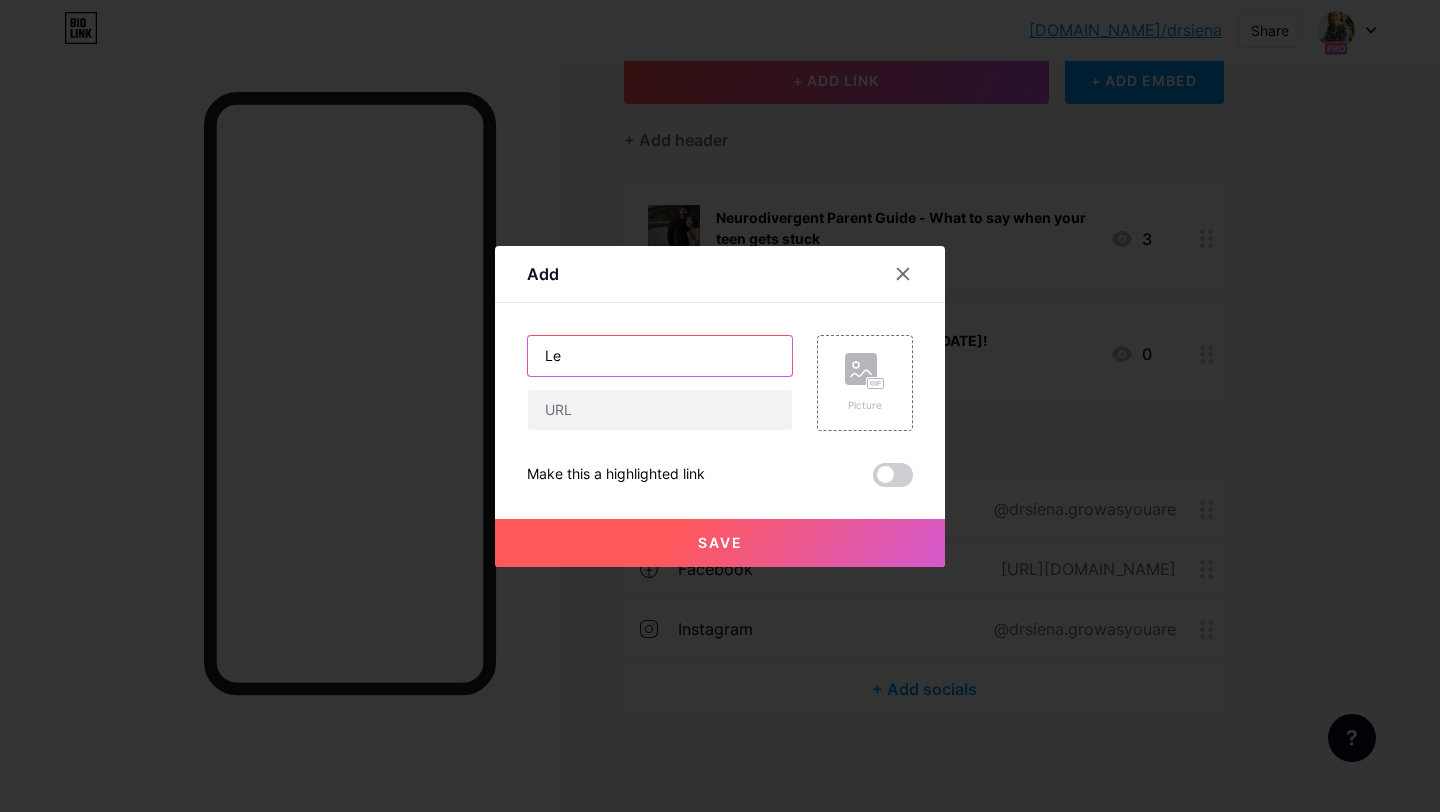 type on "L" 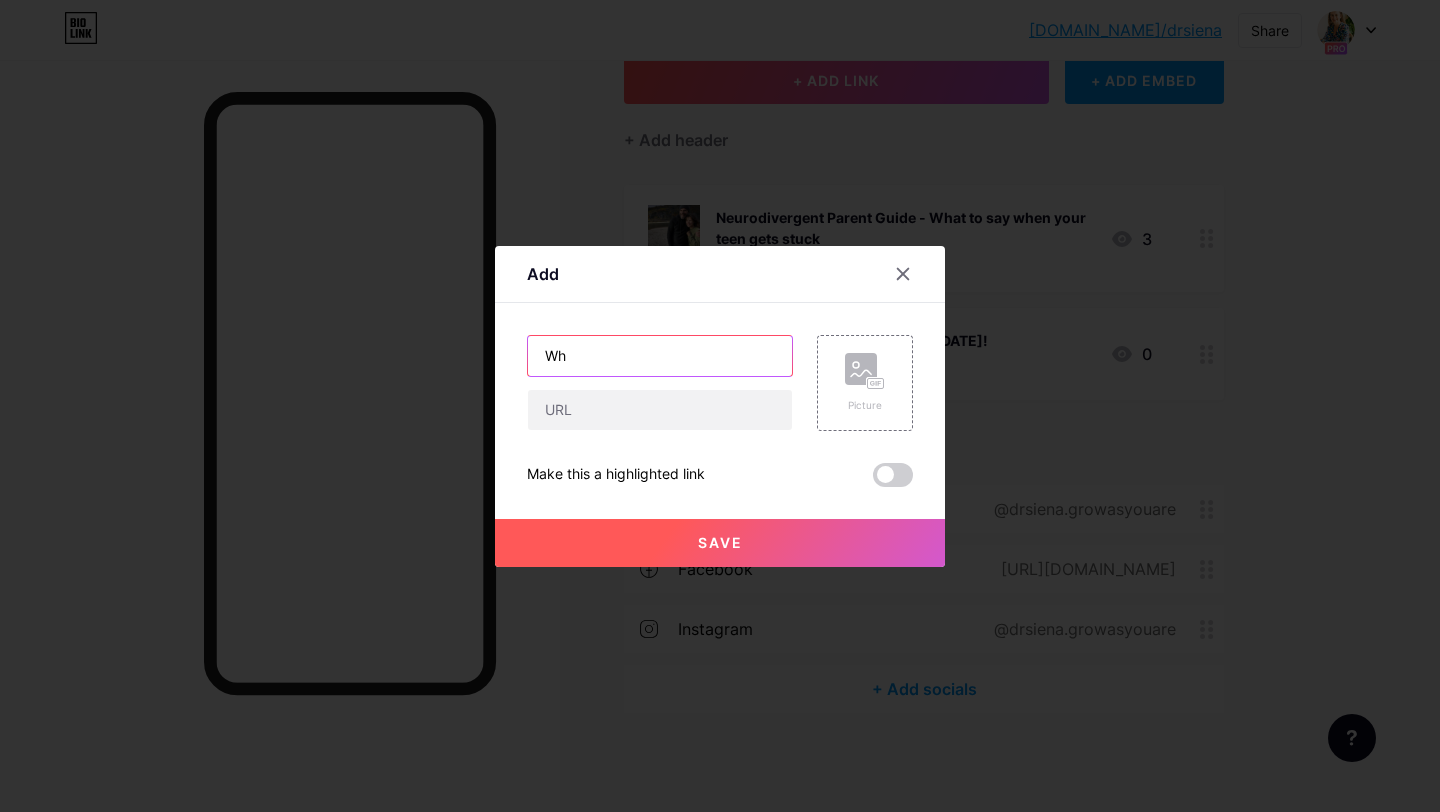 type on "W" 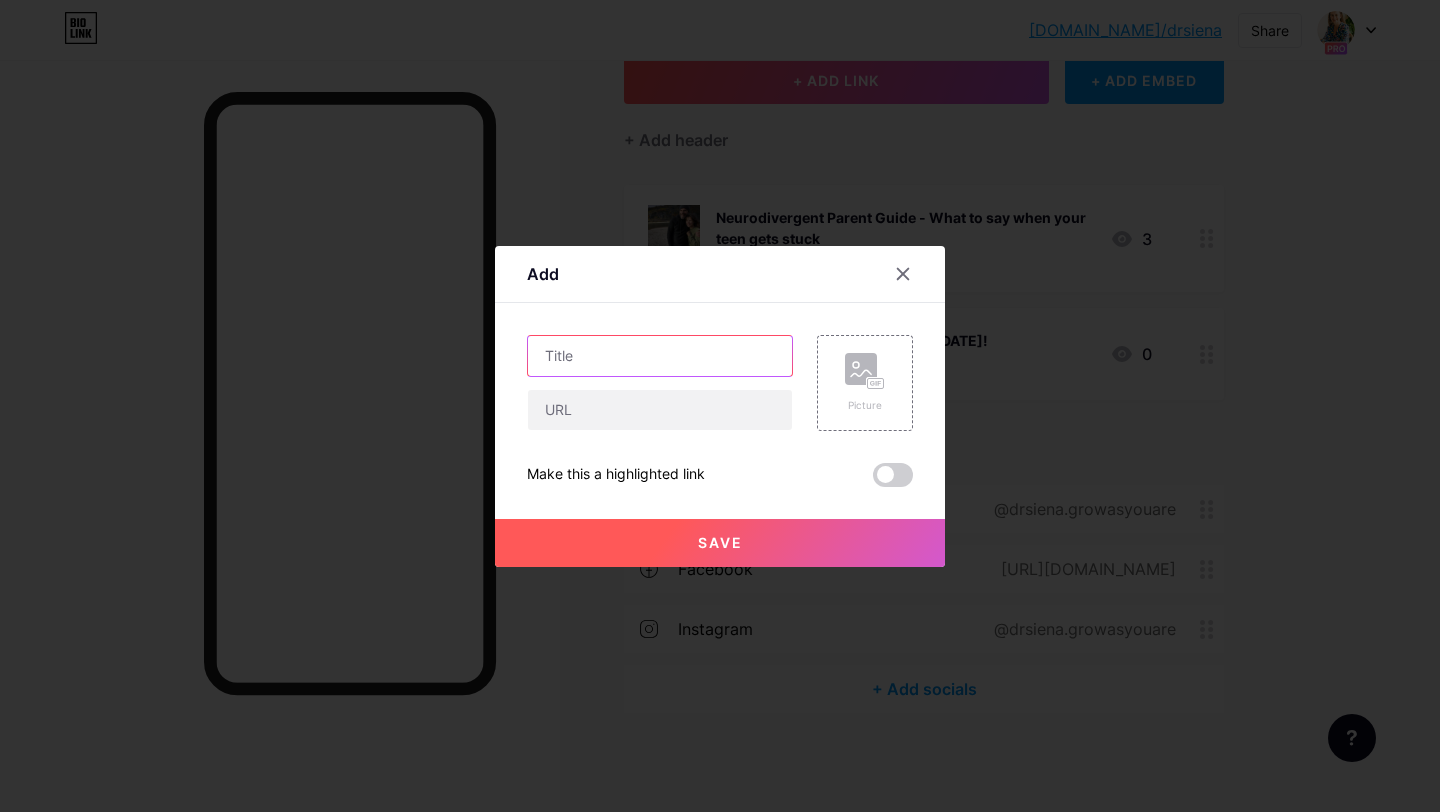 type on "H" 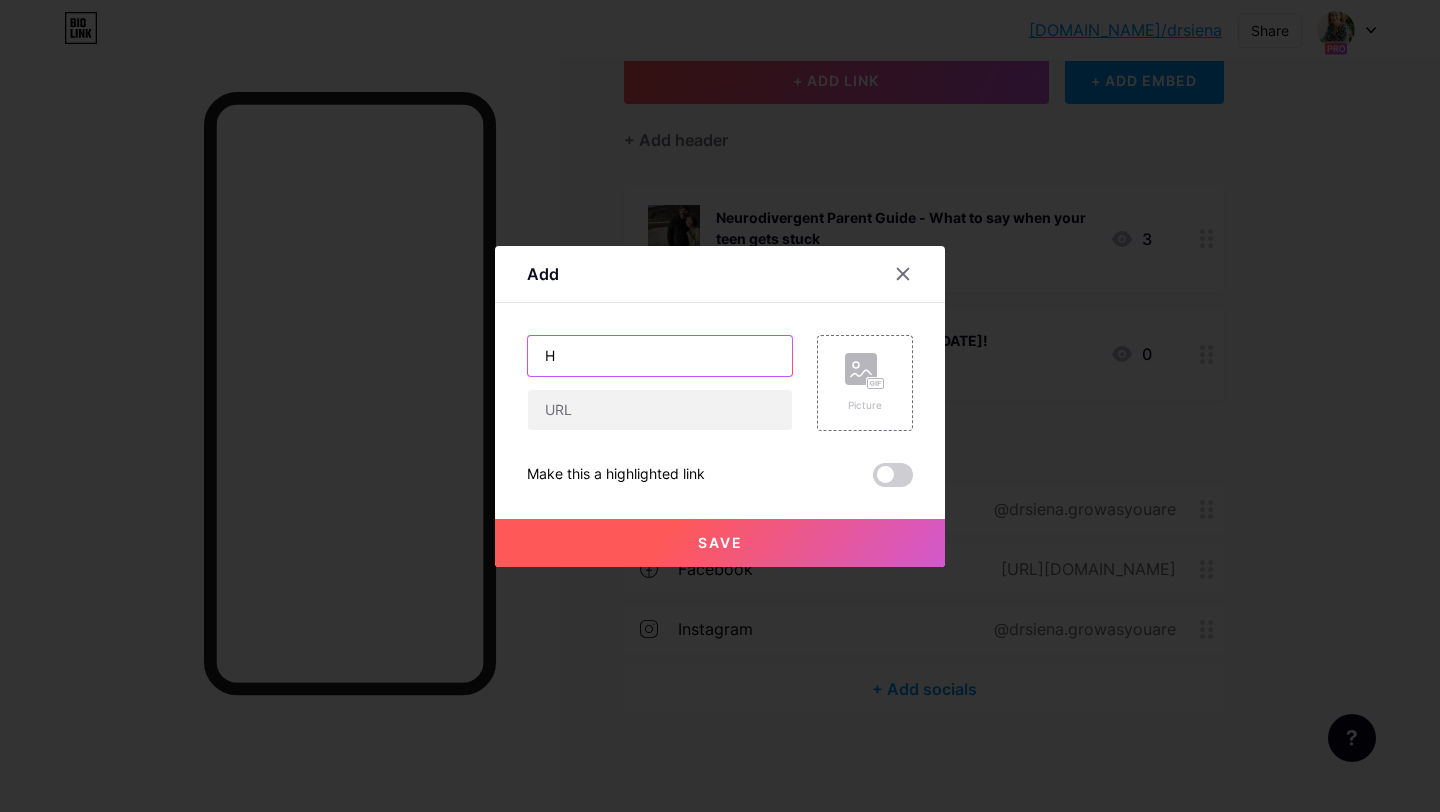 type 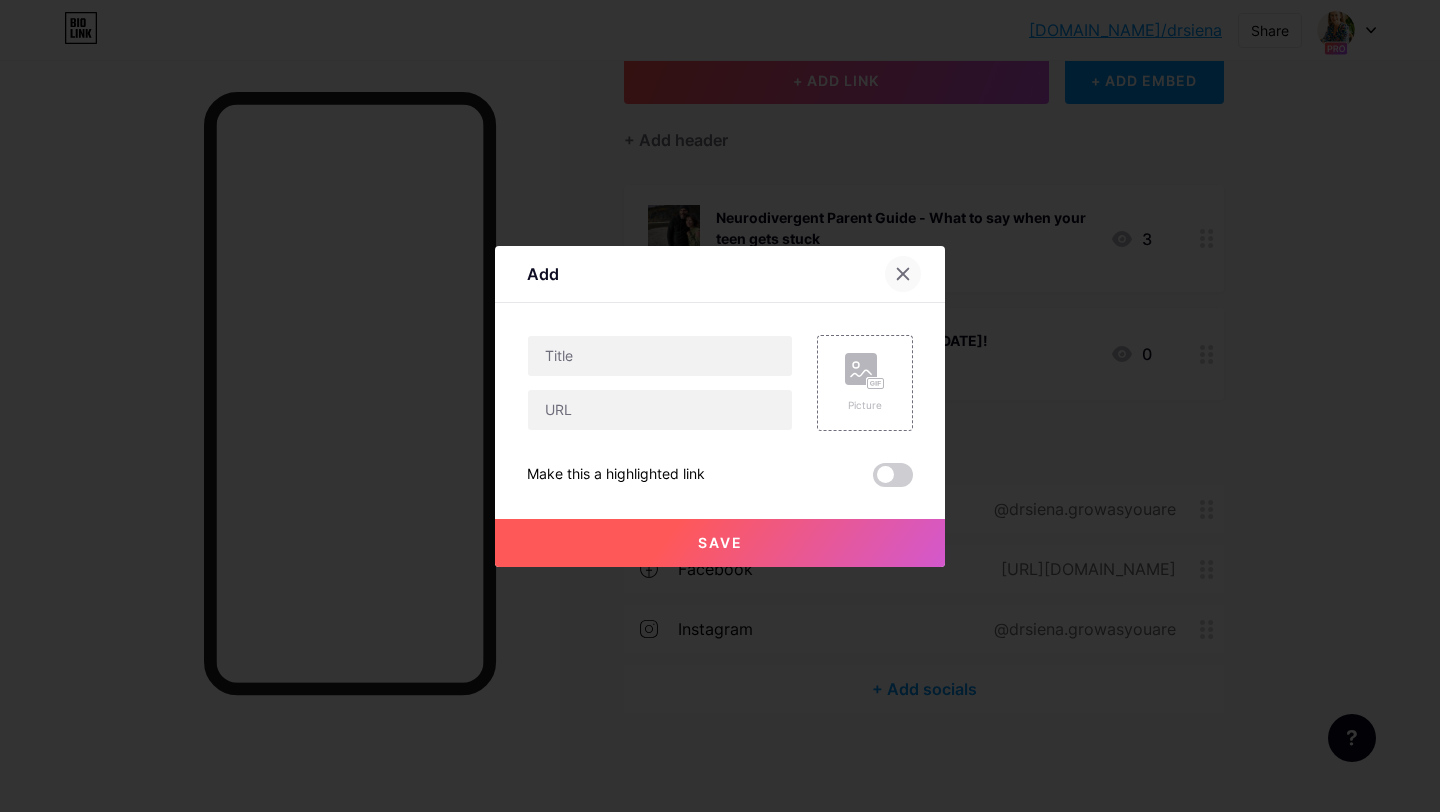 click at bounding box center (903, 274) 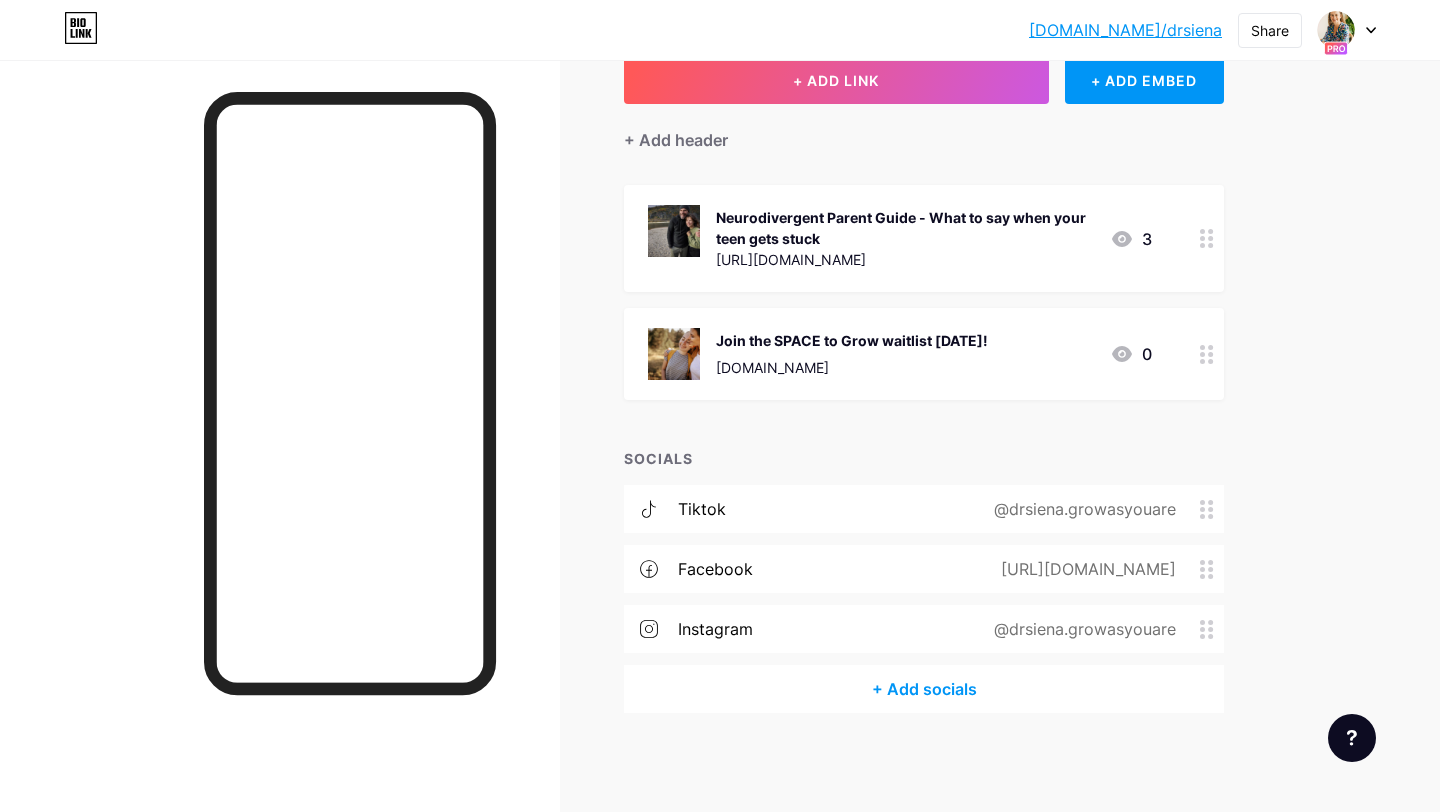 click 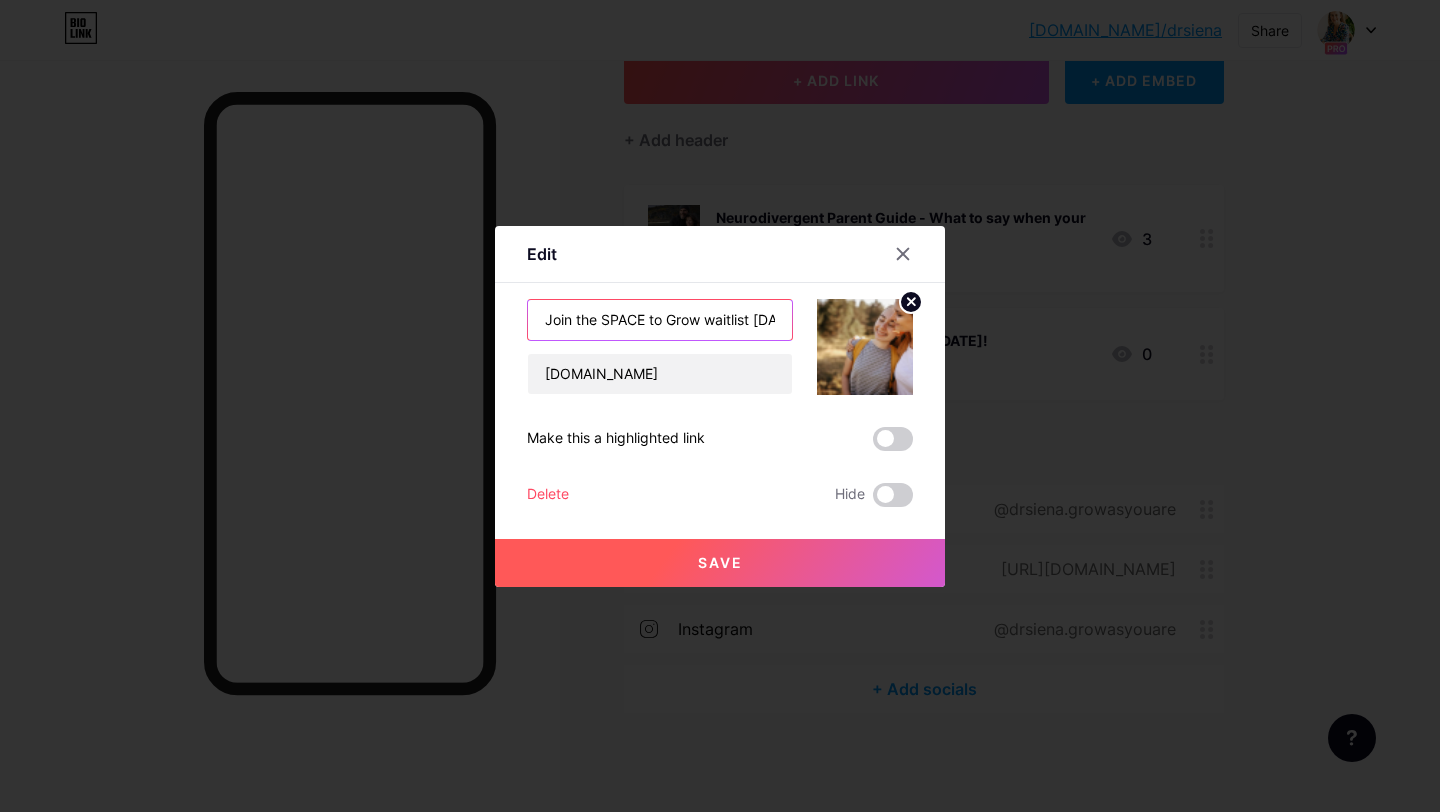 click on "Join the SPACE to Grow waitlist today!" at bounding box center [660, 320] 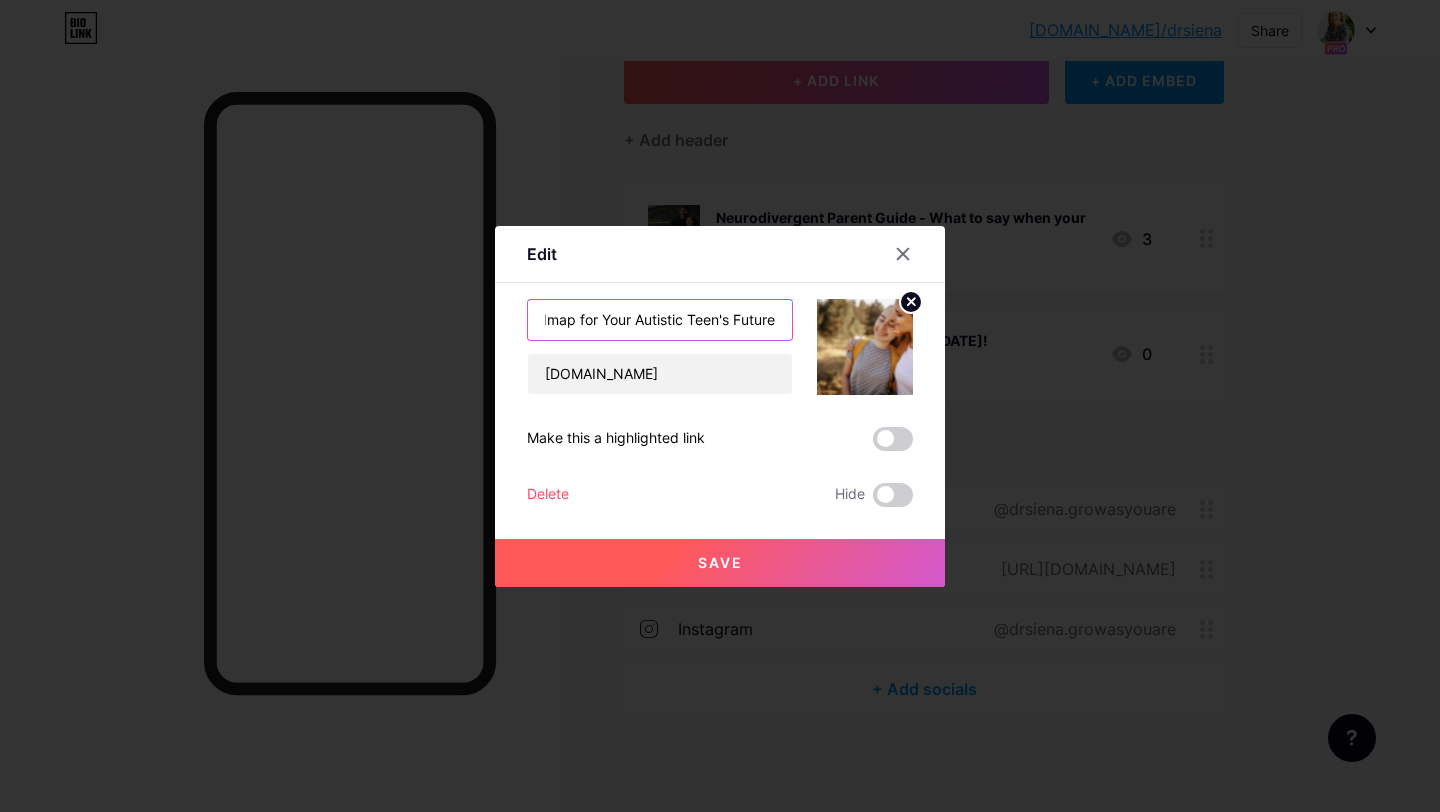 scroll, scrollTop: 0, scrollLeft: 0, axis: both 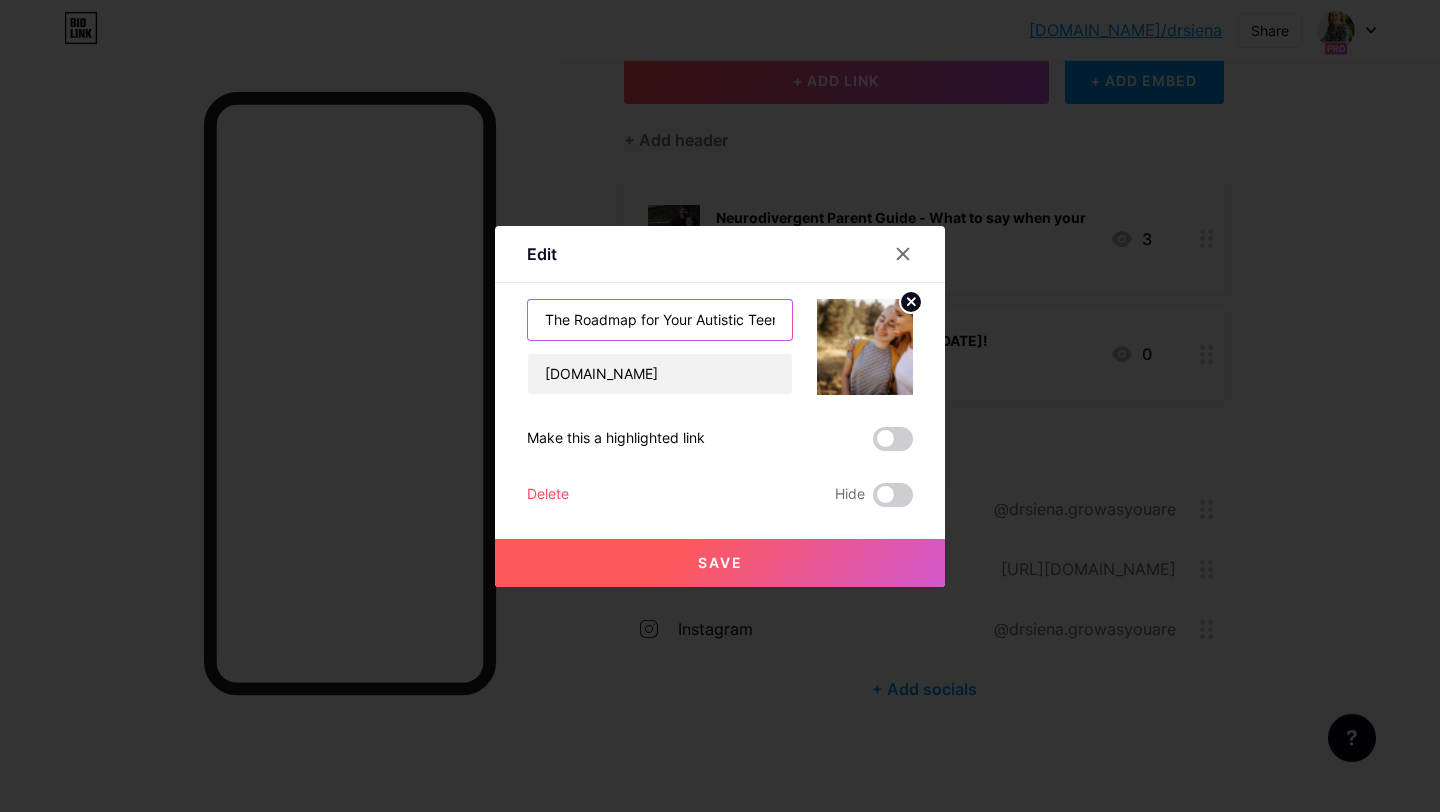 click on "The Roadmap for Your Autistic Teen's Future" at bounding box center (660, 320) 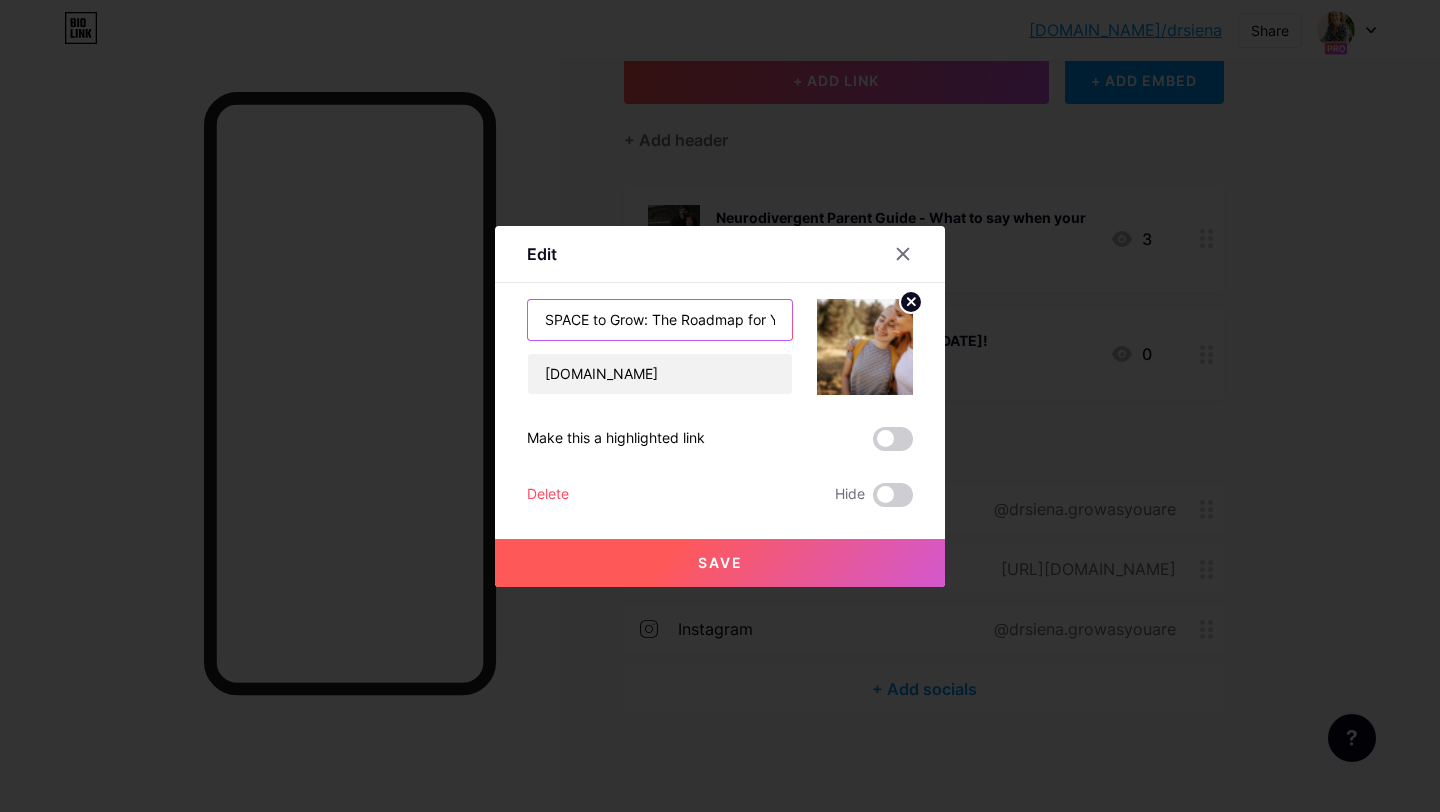 type on "SPACE to Grow: The Roadmap for Your Autistic Teen's Future" 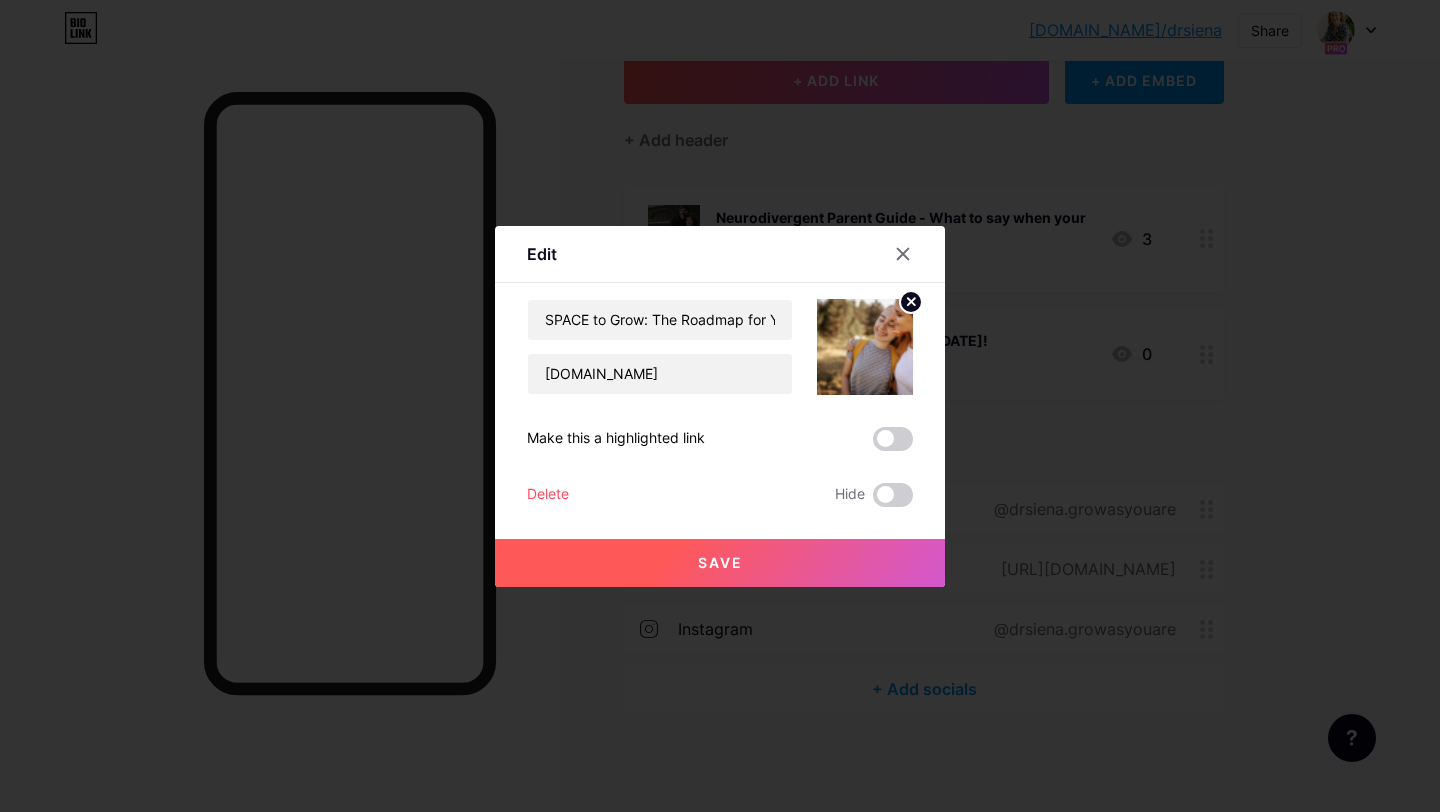 click on "Save" at bounding box center [720, 563] 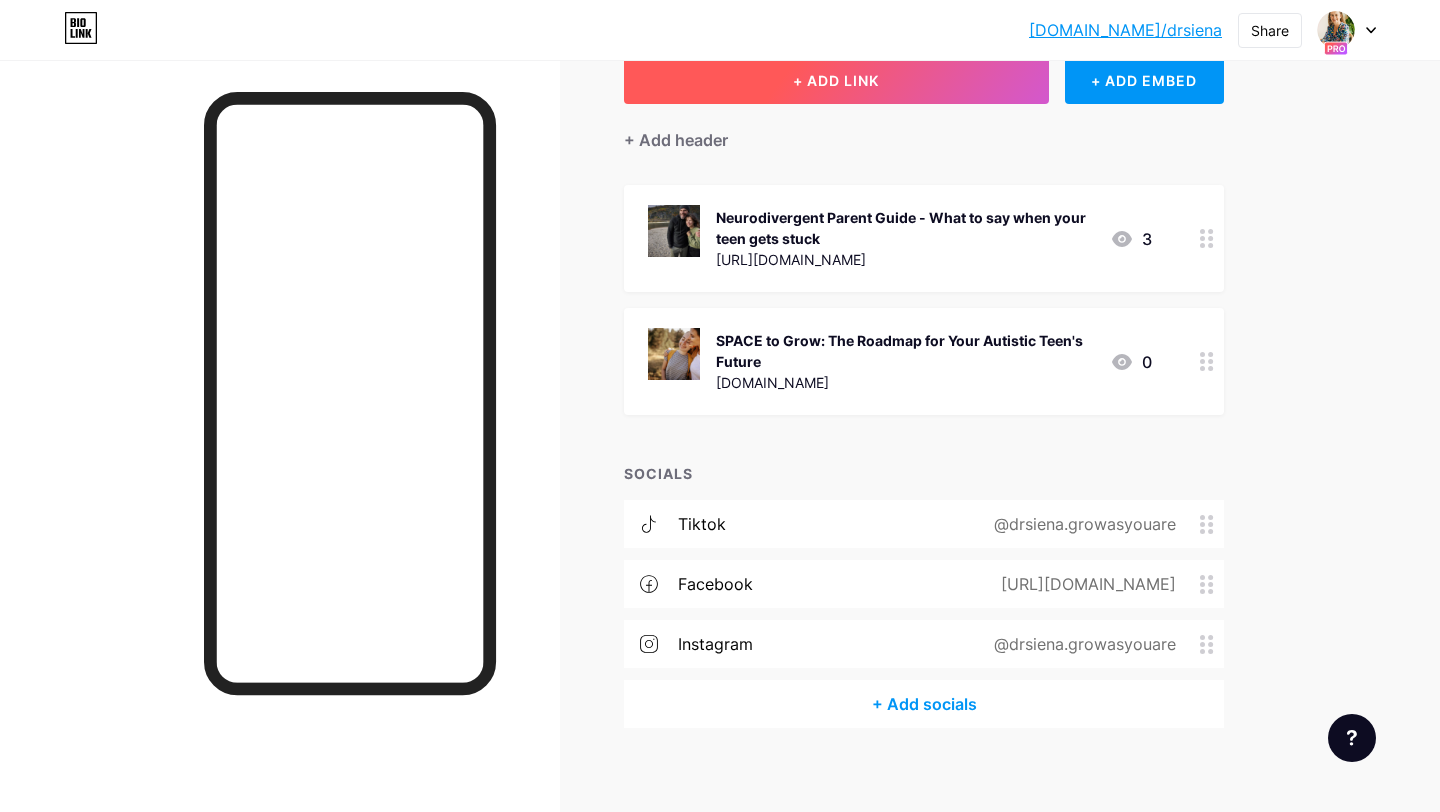 click on "+ ADD LINK" at bounding box center (836, 80) 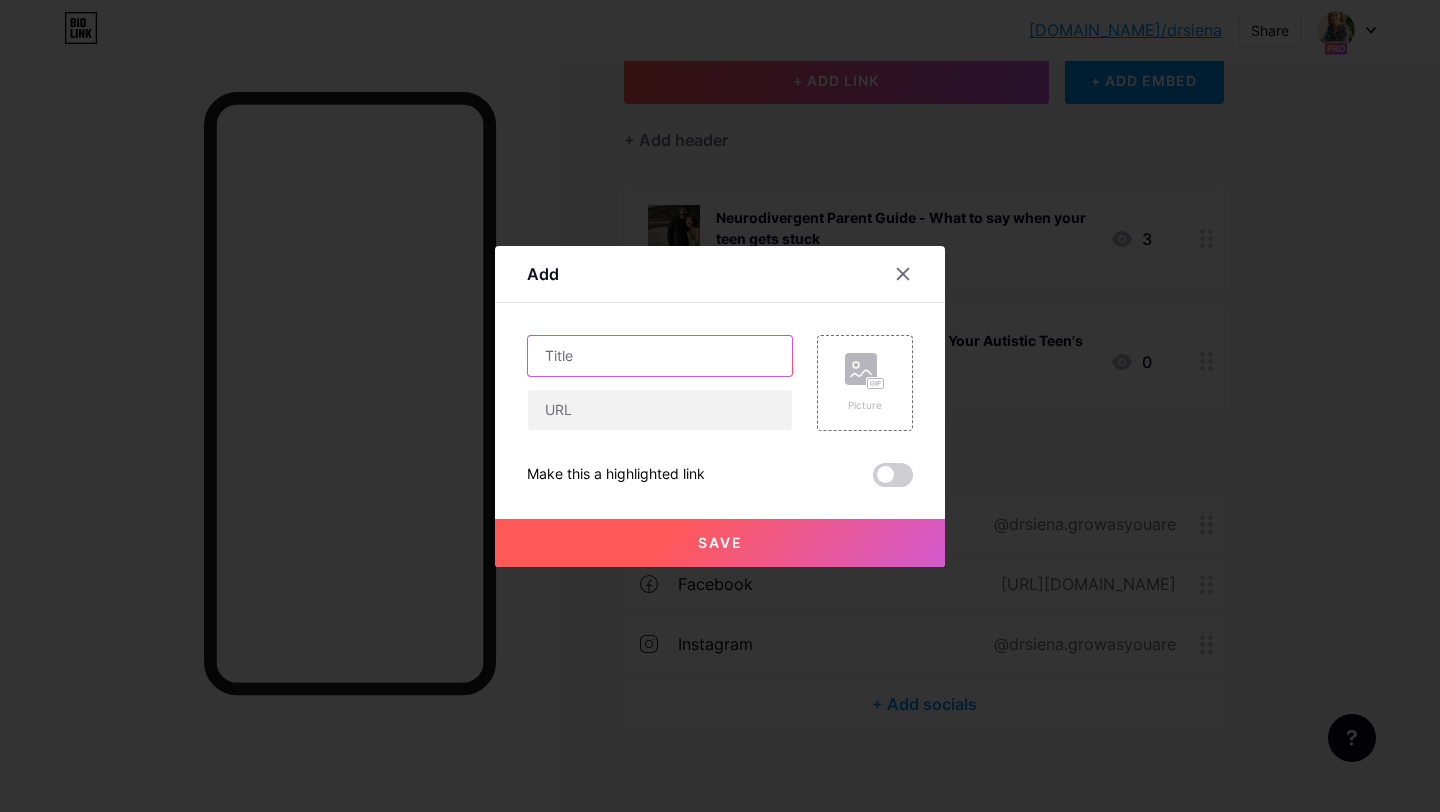 click at bounding box center (660, 356) 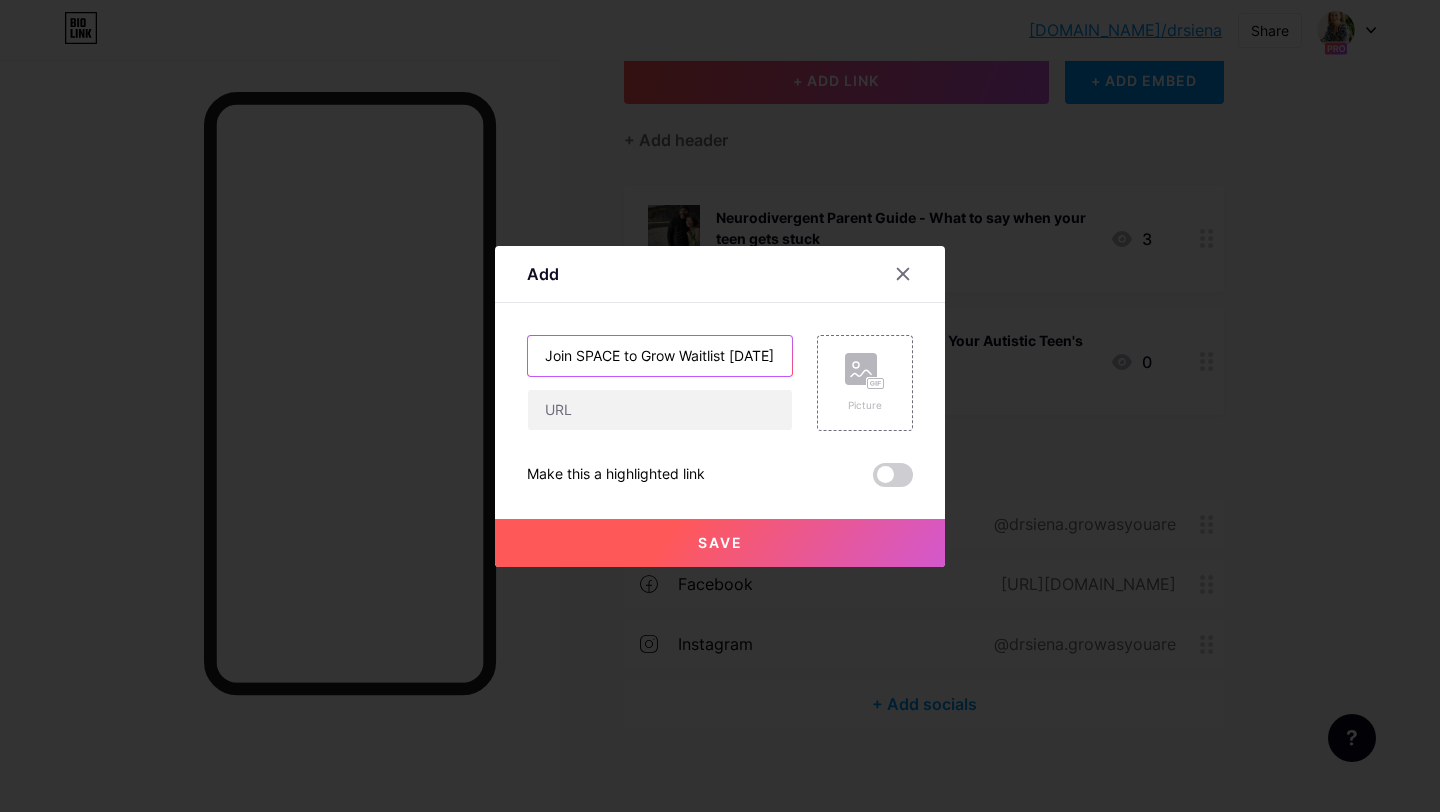 scroll, scrollTop: 0, scrollLeft: 2, axis: horizontal 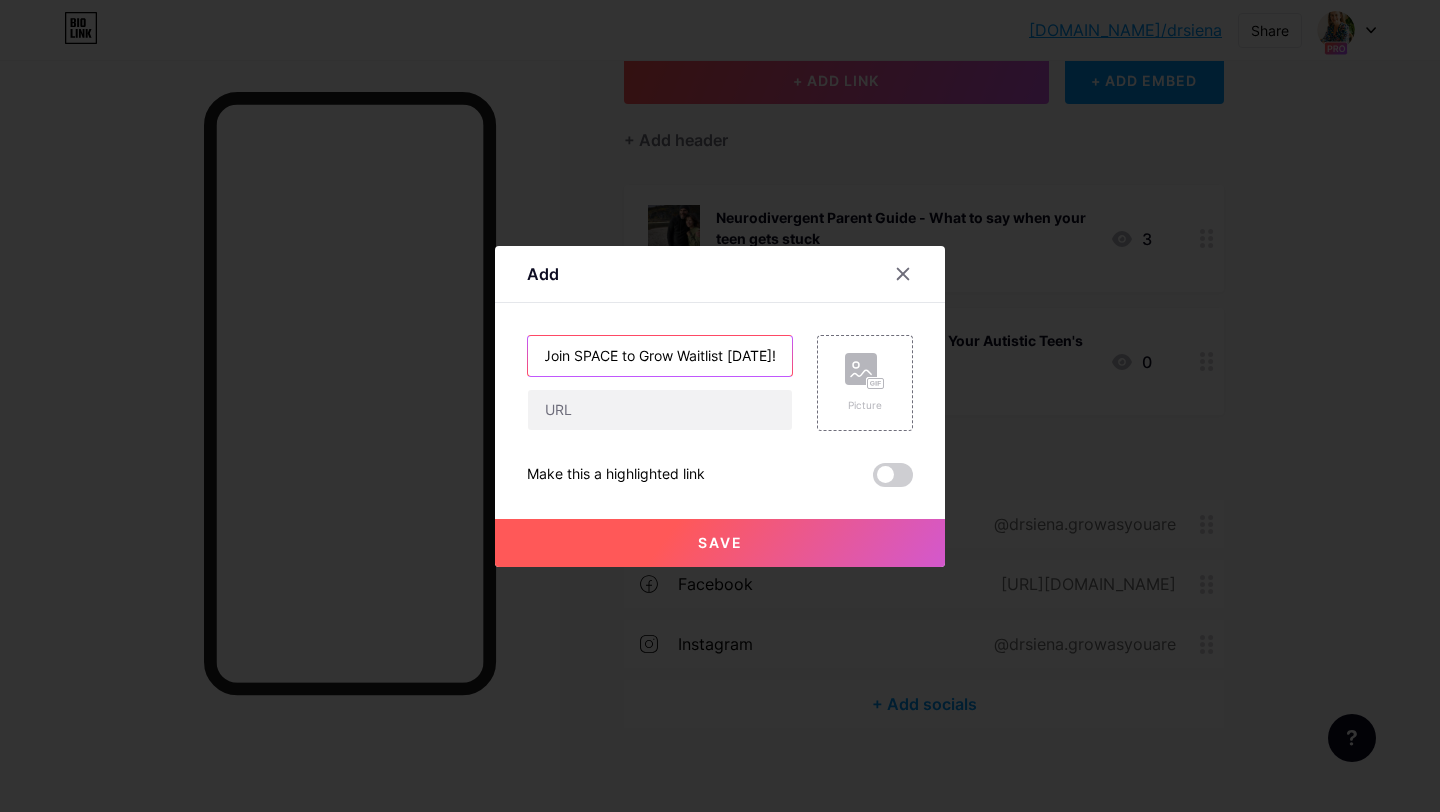 type on "Join SPACE to Grow Waitlist Today!" 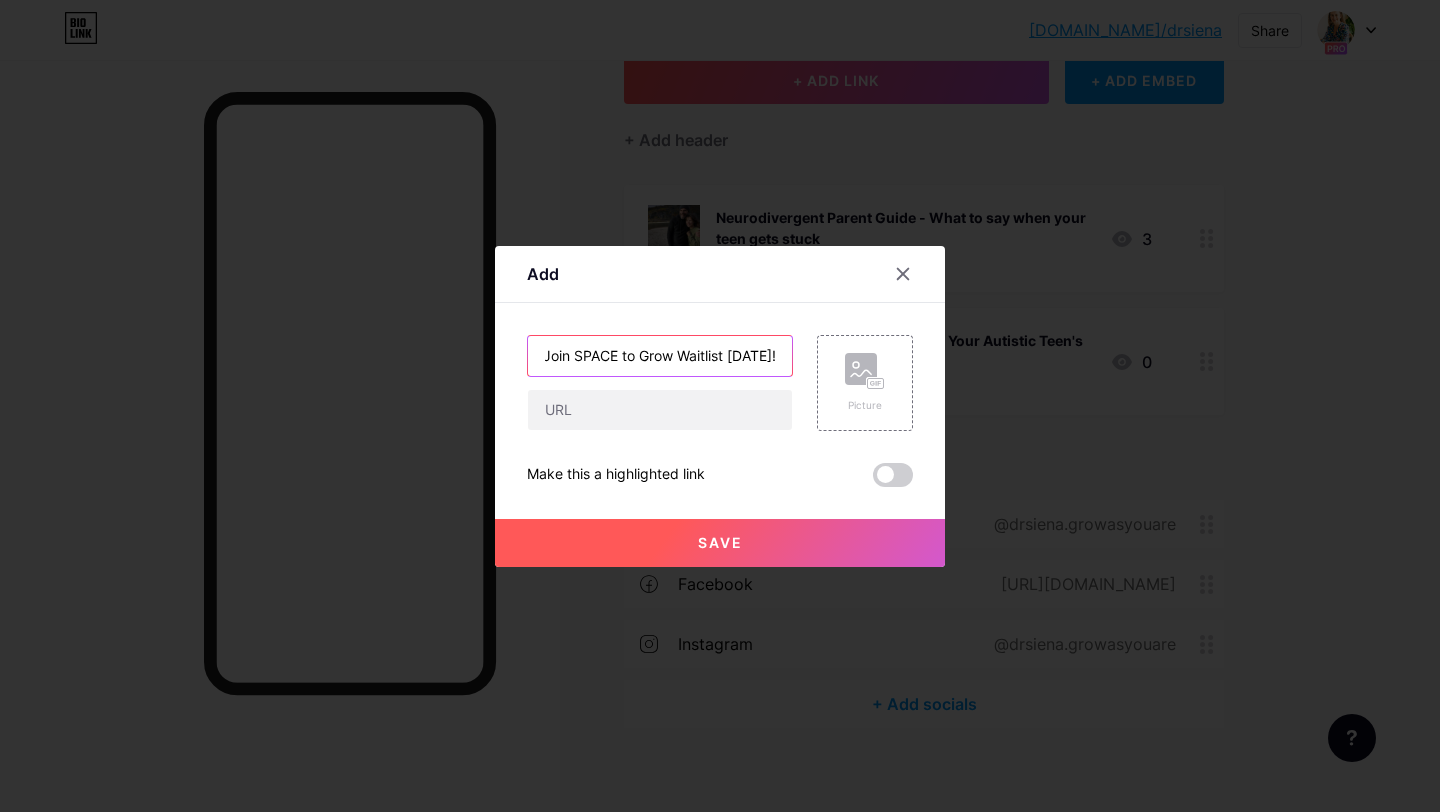 scroll, scrollTop: 0, scrollLeft: 0, axis: both 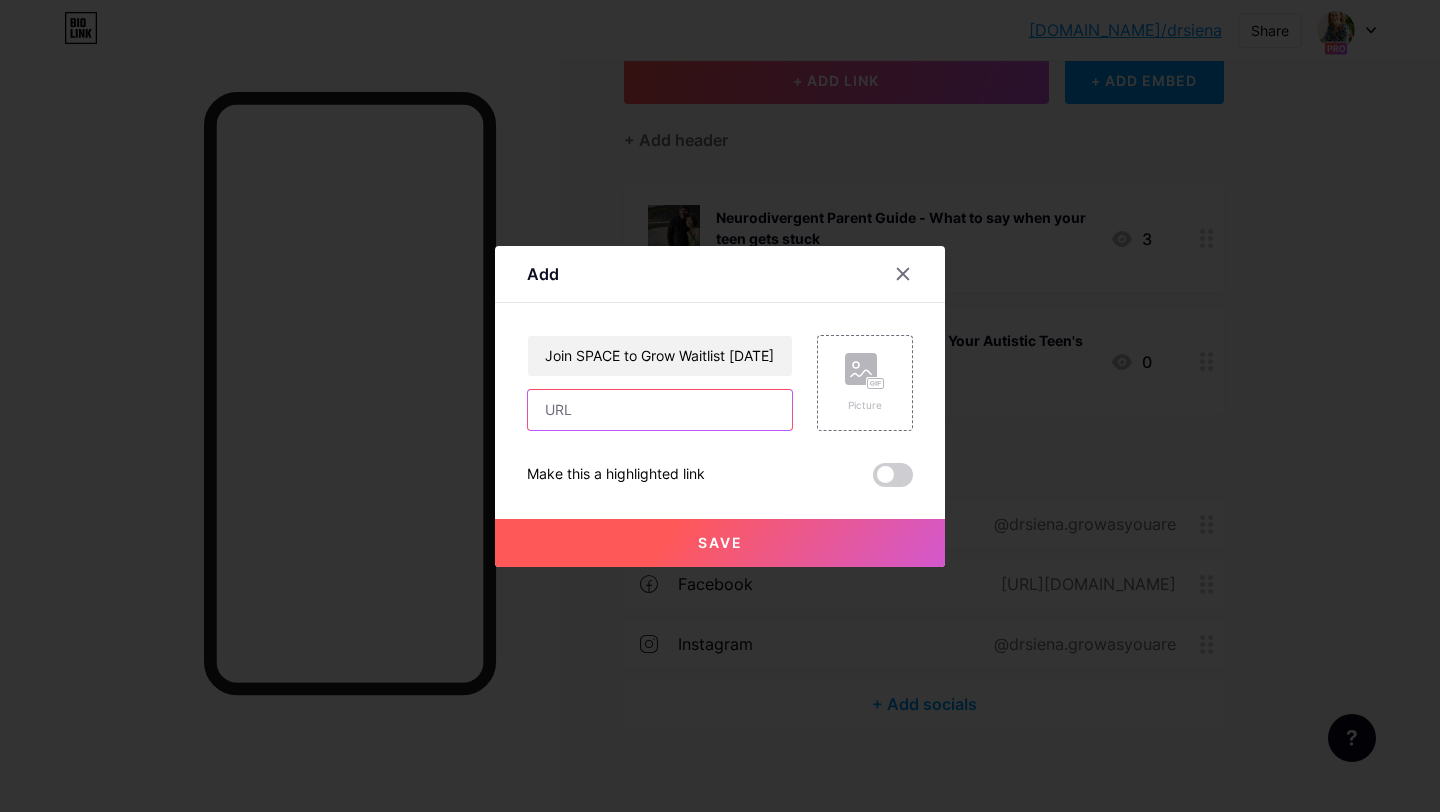 click at bounding box center [660, 410] 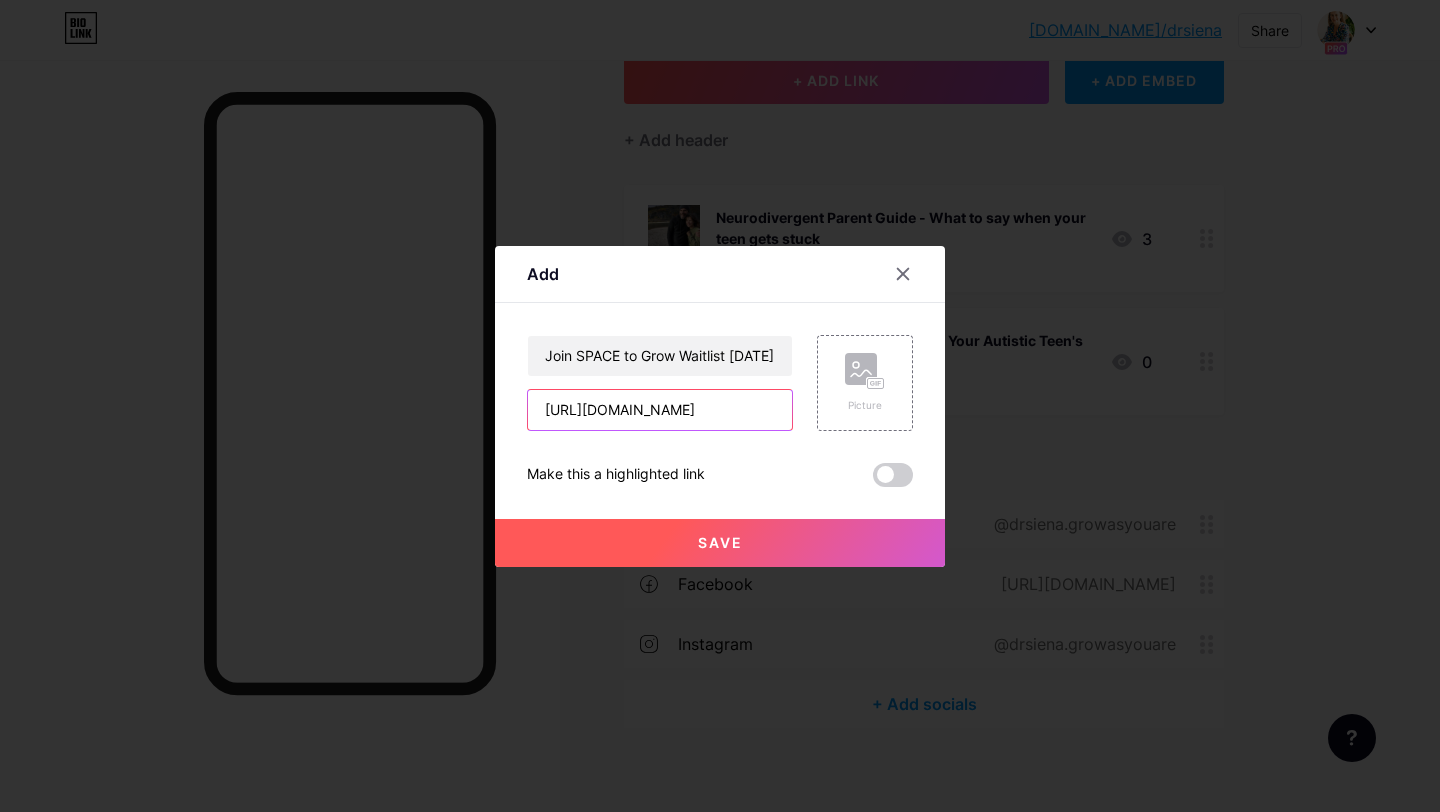 scroll, scrollTop: 0, scrollLeft: 112, axis: horizontal 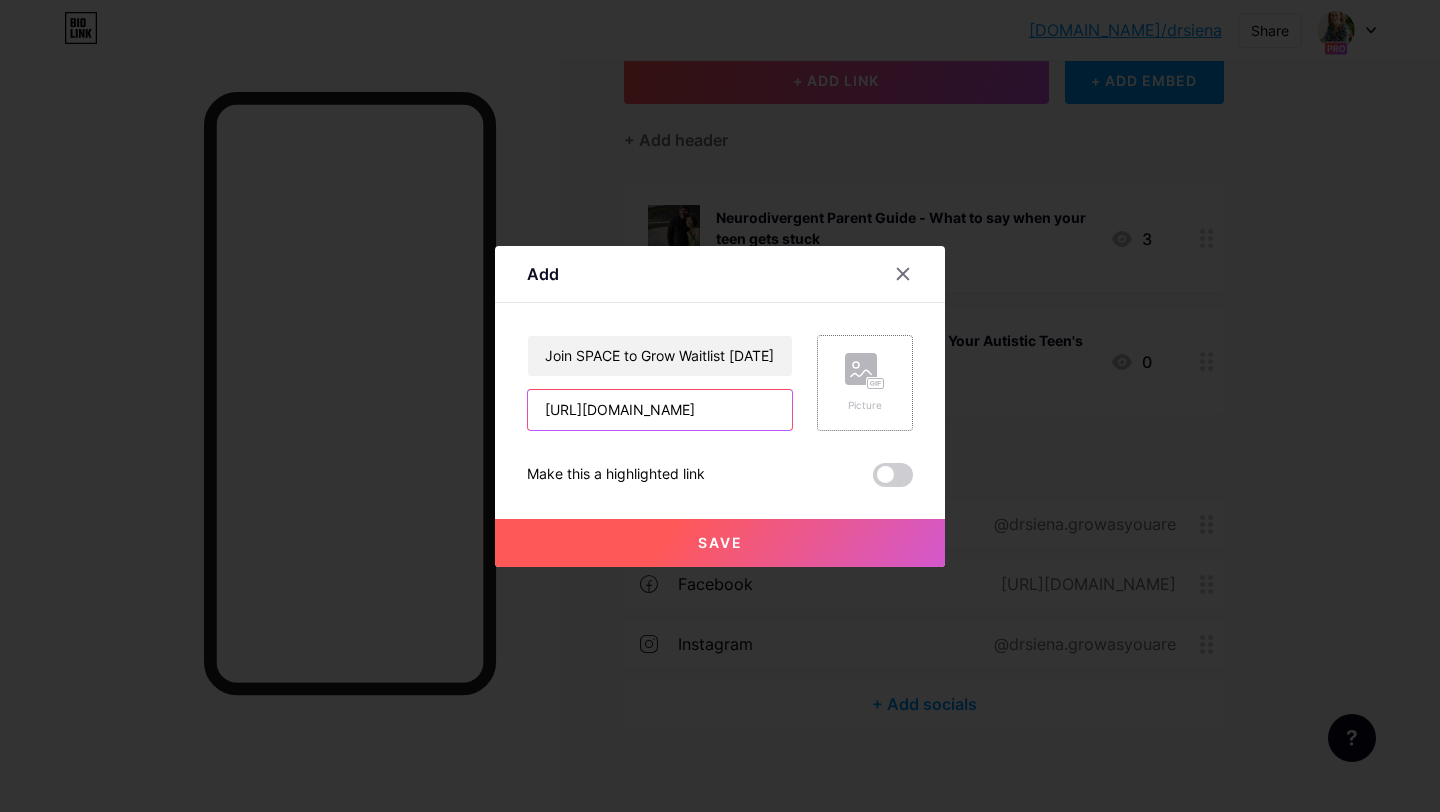 type on "[URL][DOMAIN_NAME]" 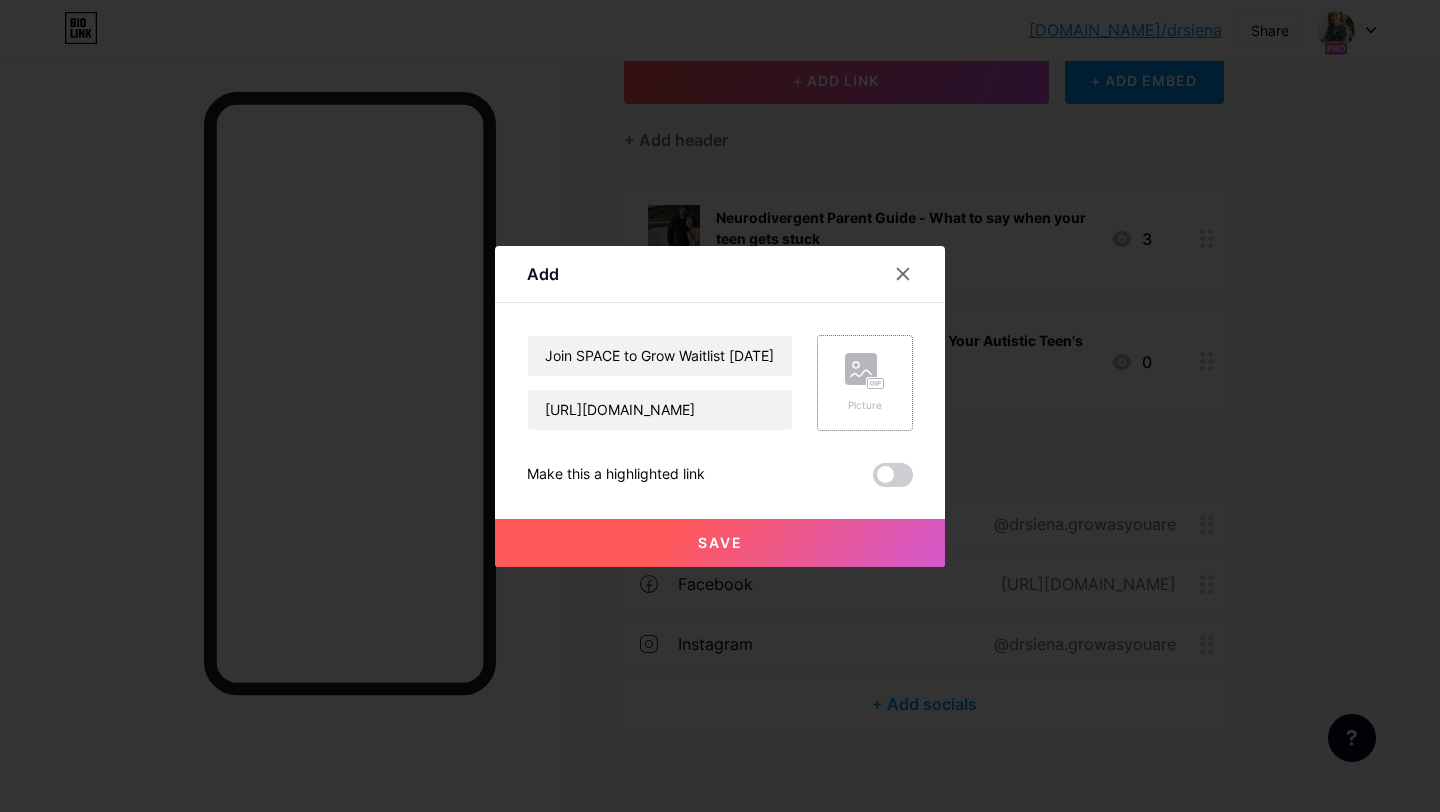 click 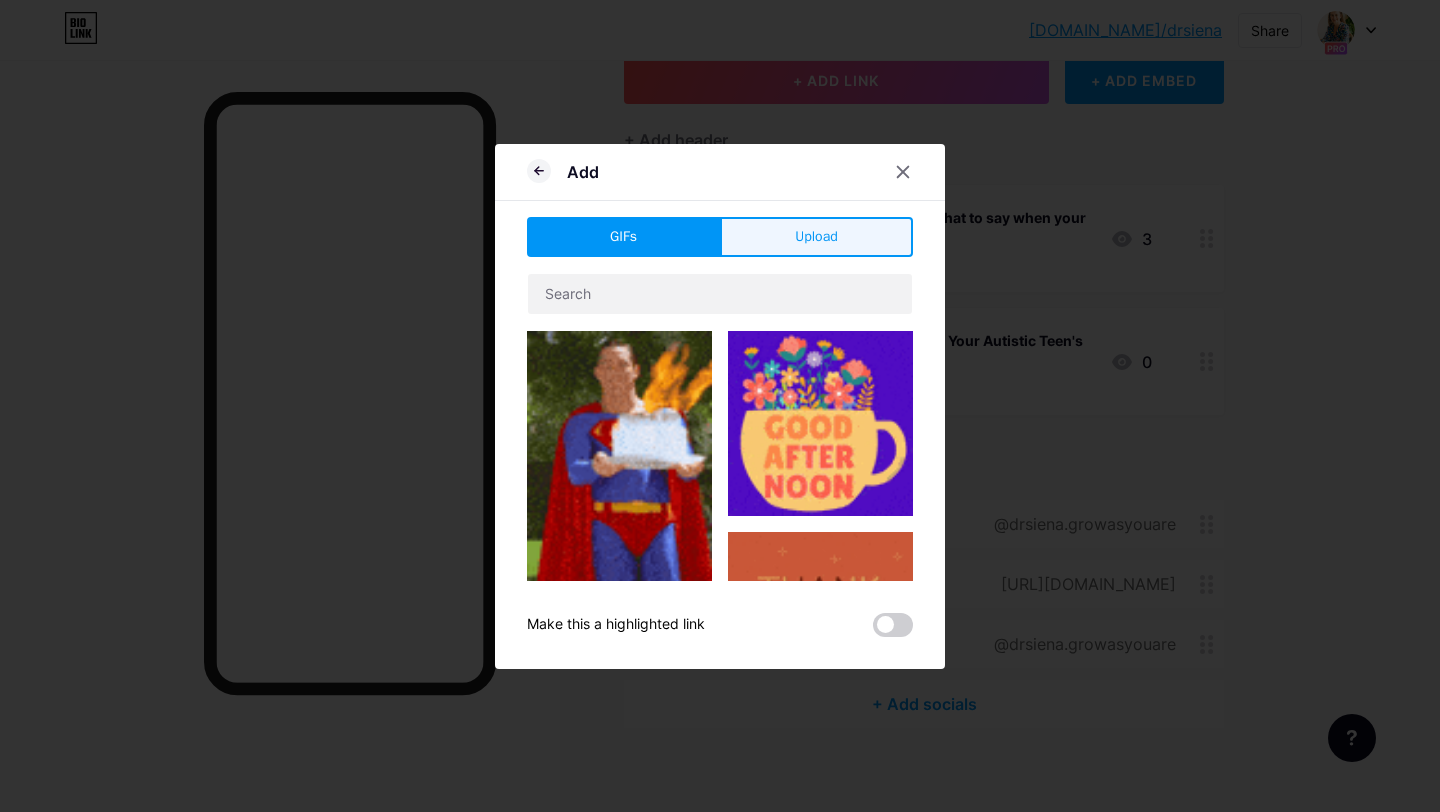 click on "Upload" at bounding box center [816, 236] 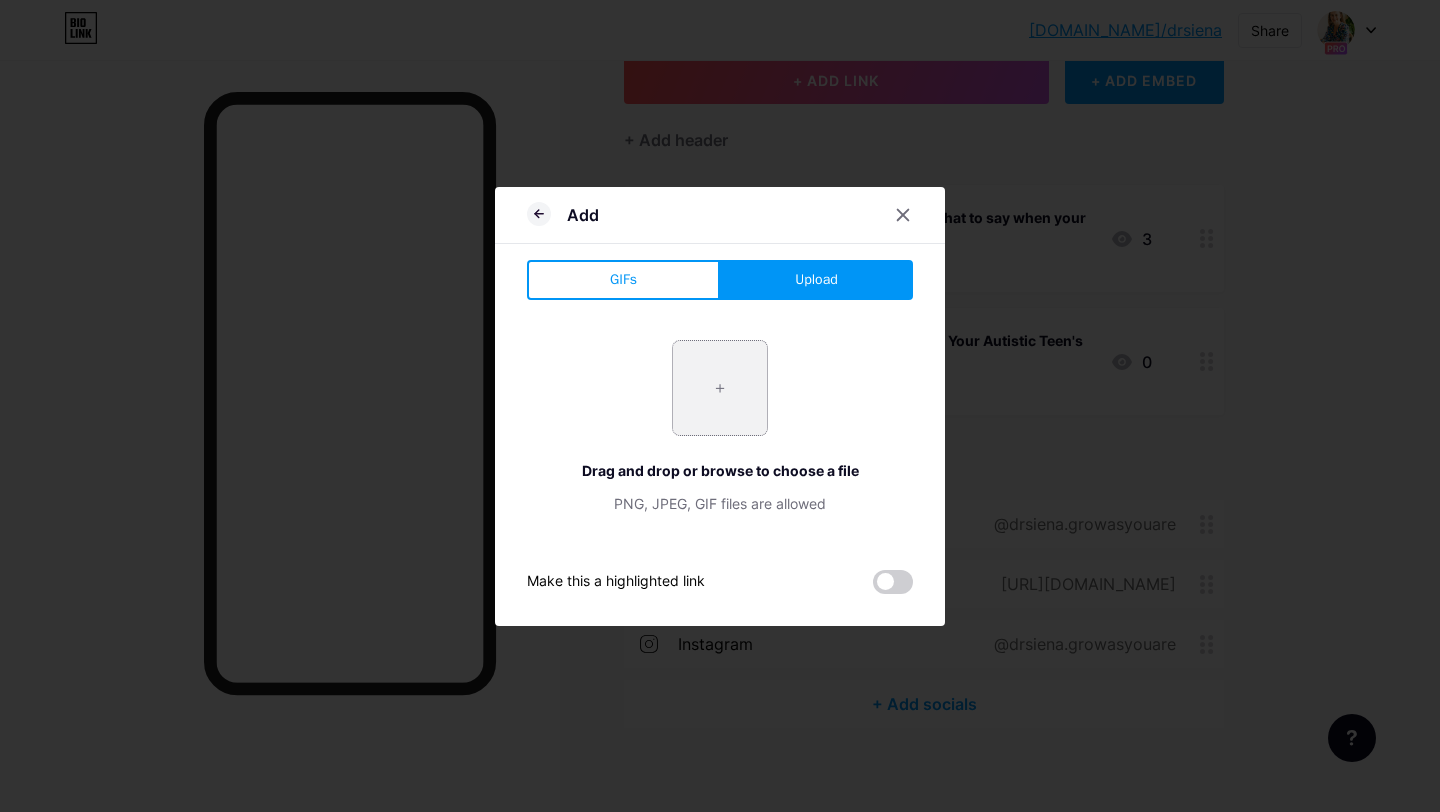 click at bounding box center [720, 388] 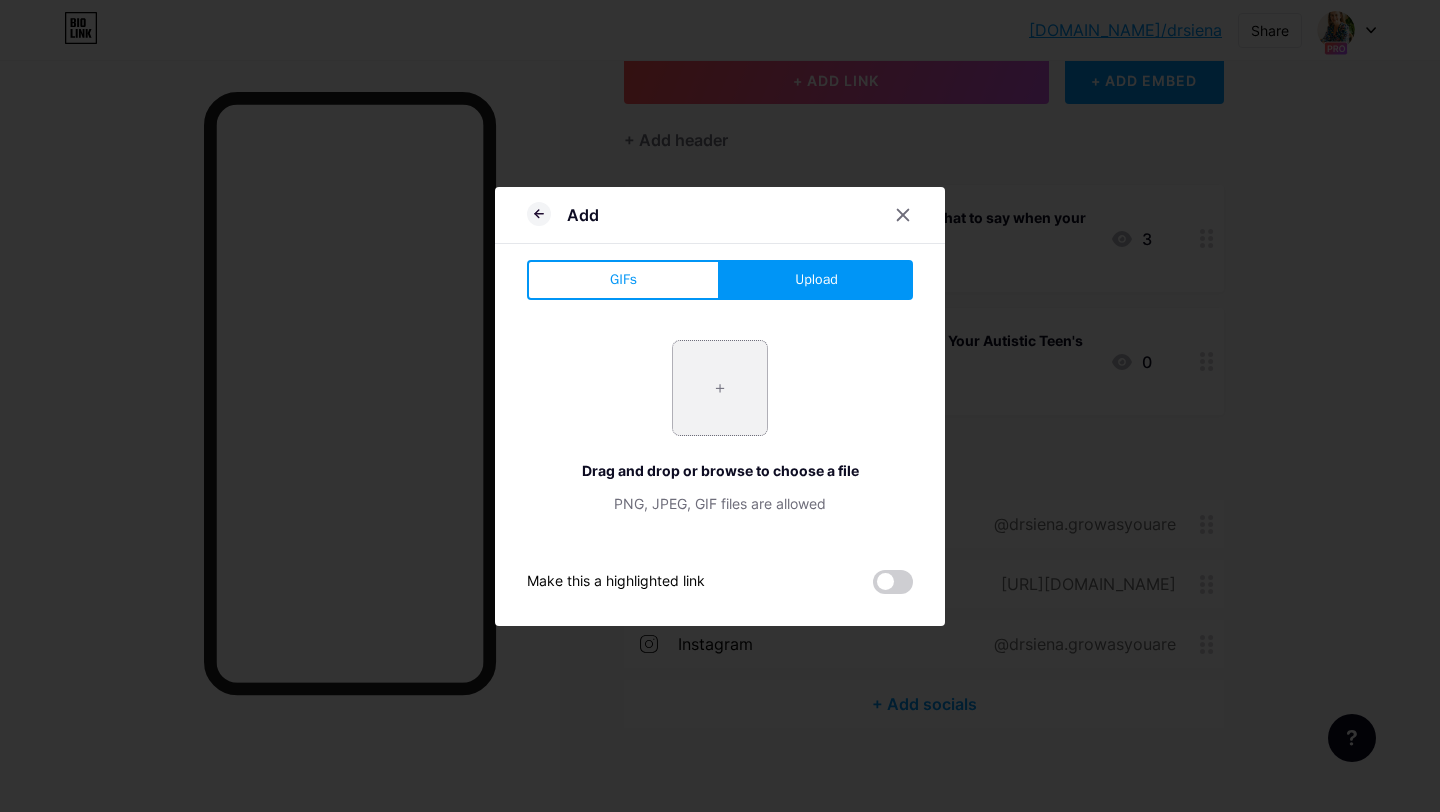 type on "C:\fakepath\Screenshot 2025-07-13 at 2.11.33 PM.png" 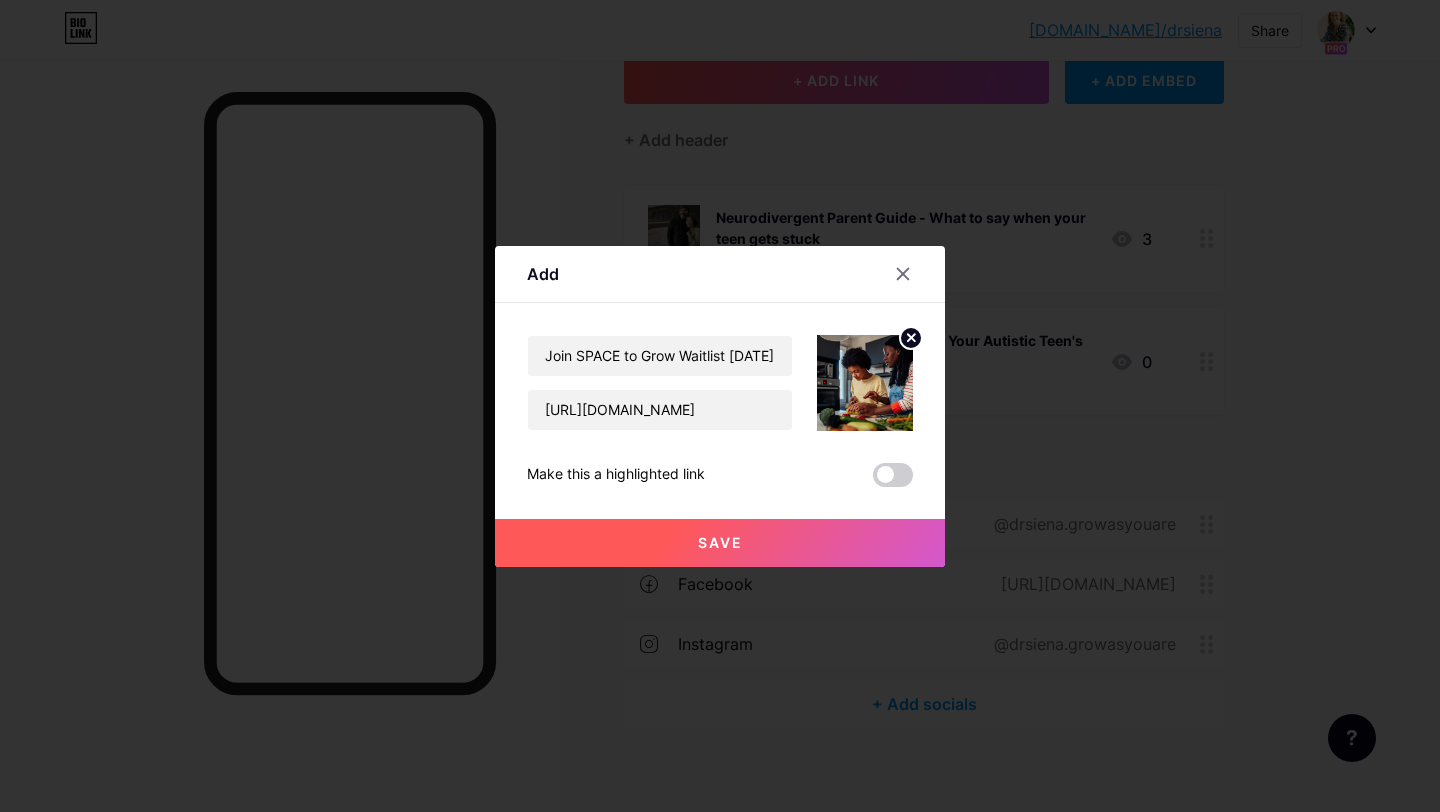 click on "Save" at bounding box center [720, 542] 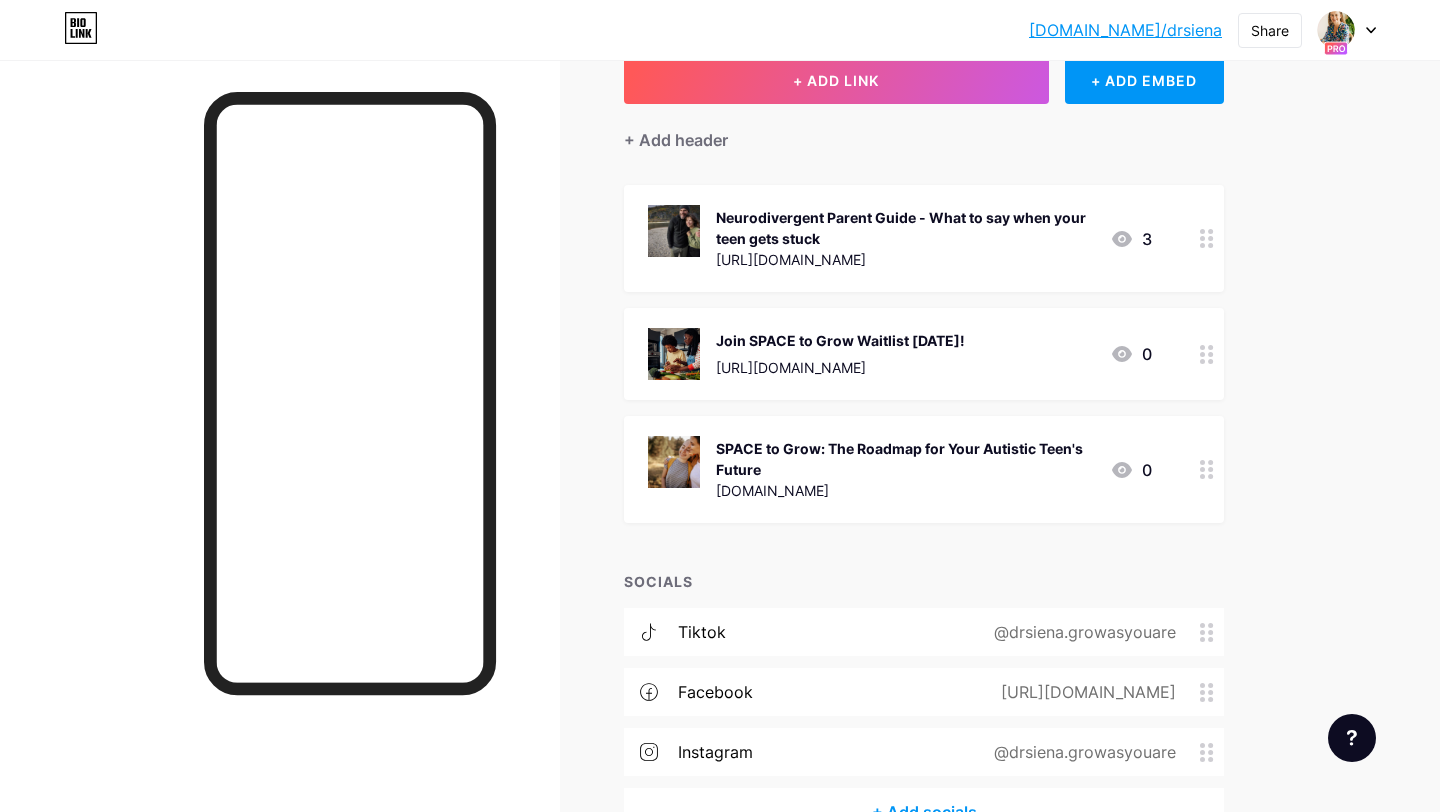 type 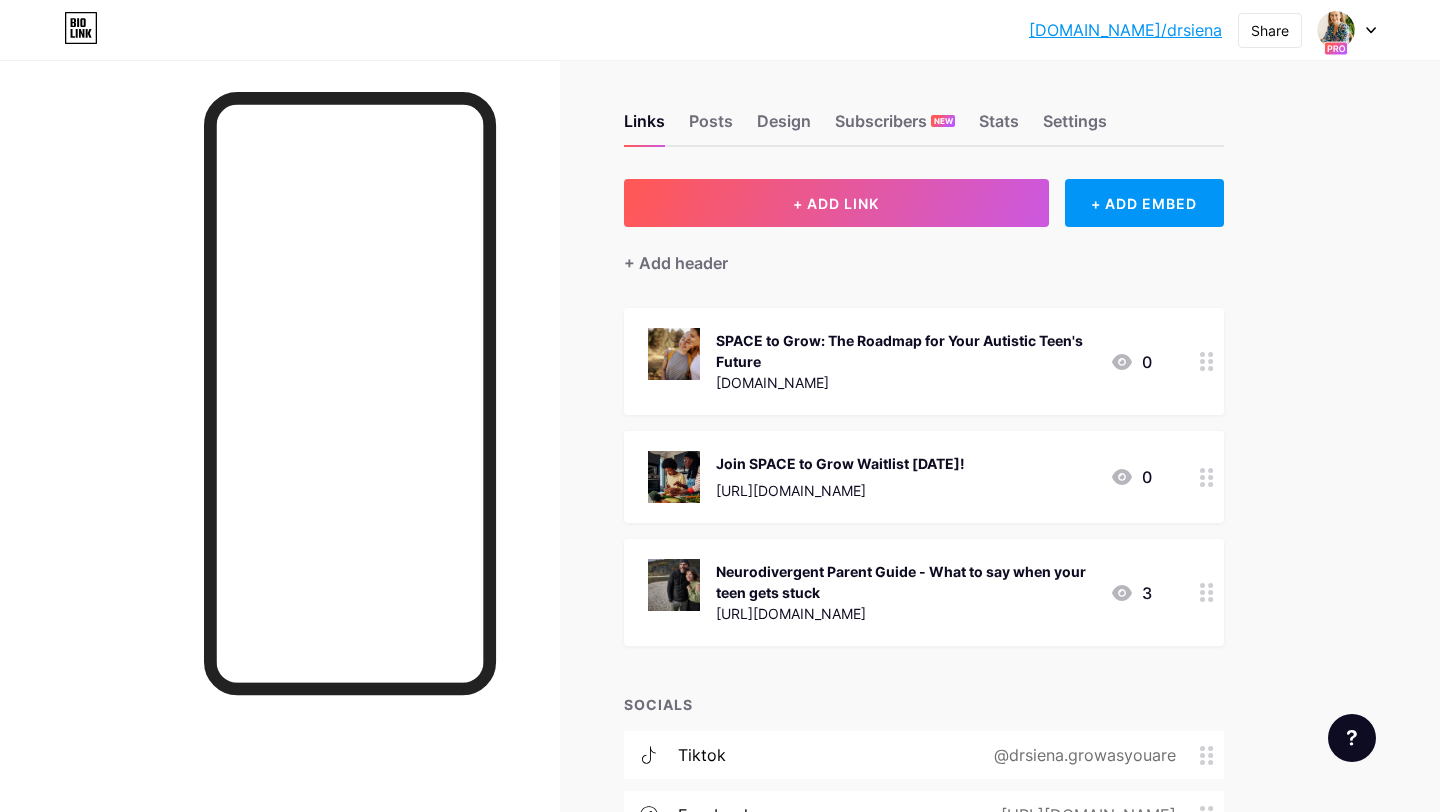 scroll, scrollTop: 0, scrollLeft: 0, axis: both 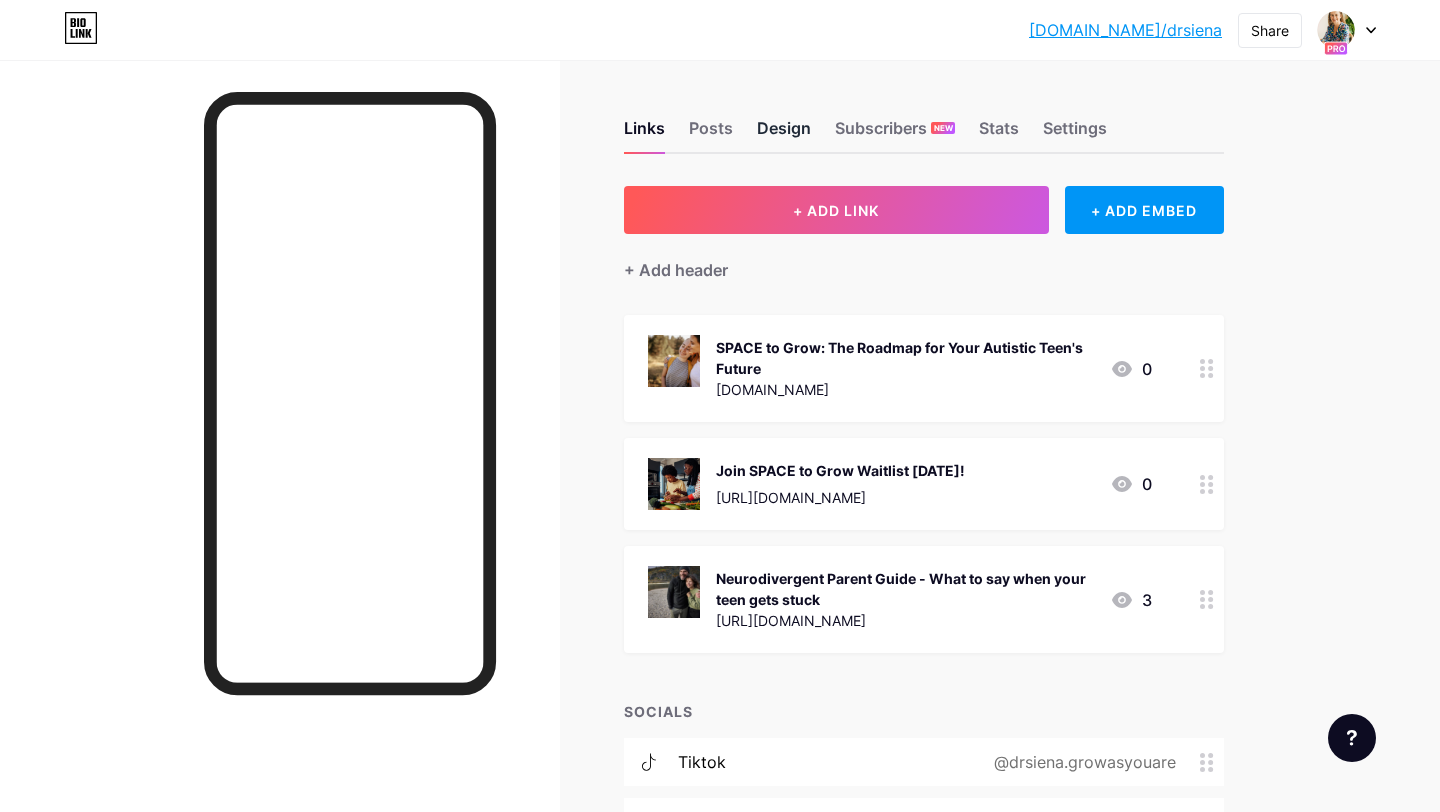 click on "Design" at bounding box center [784, 134] 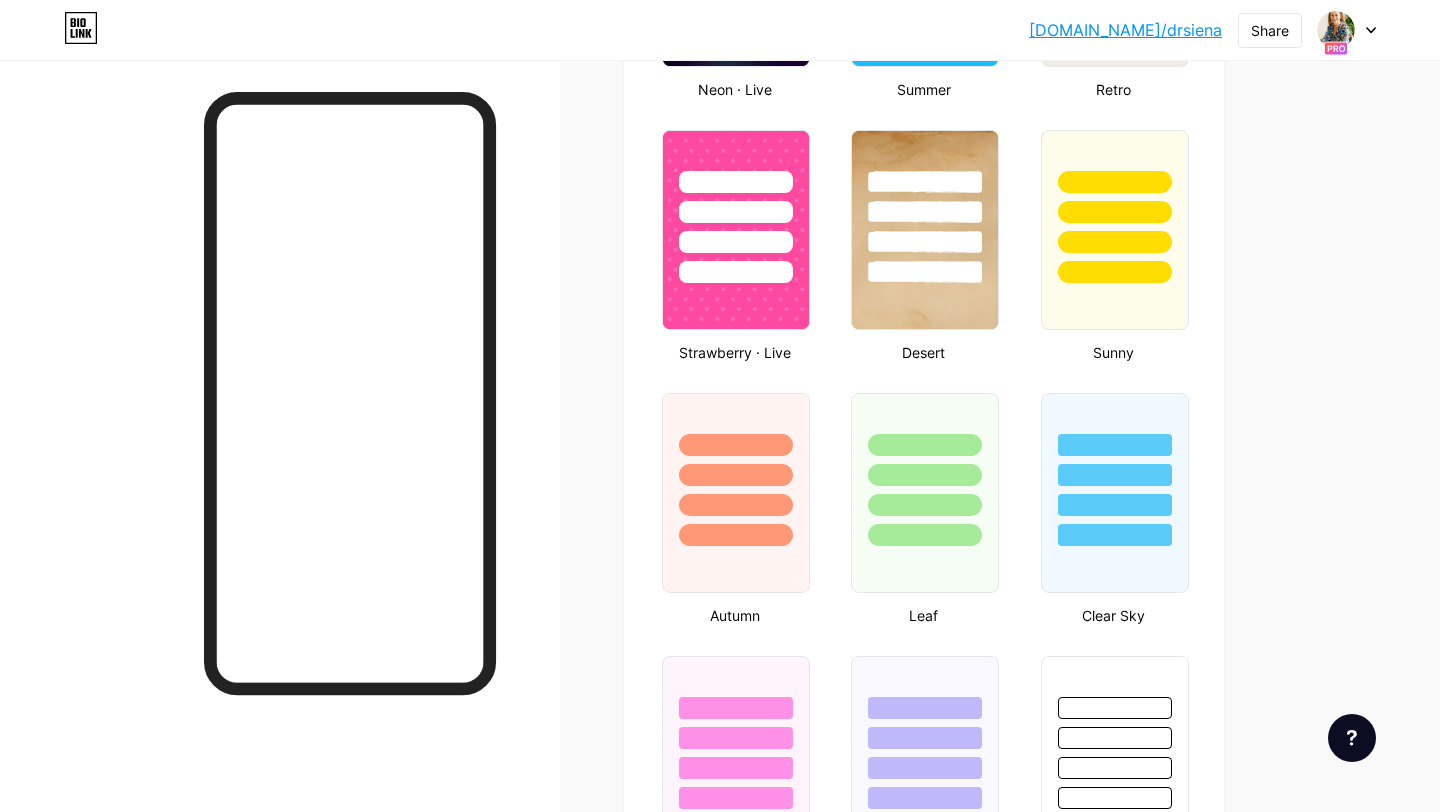 scroll, scrollTop: 1845, scrollLeft: 0, axis: vertical 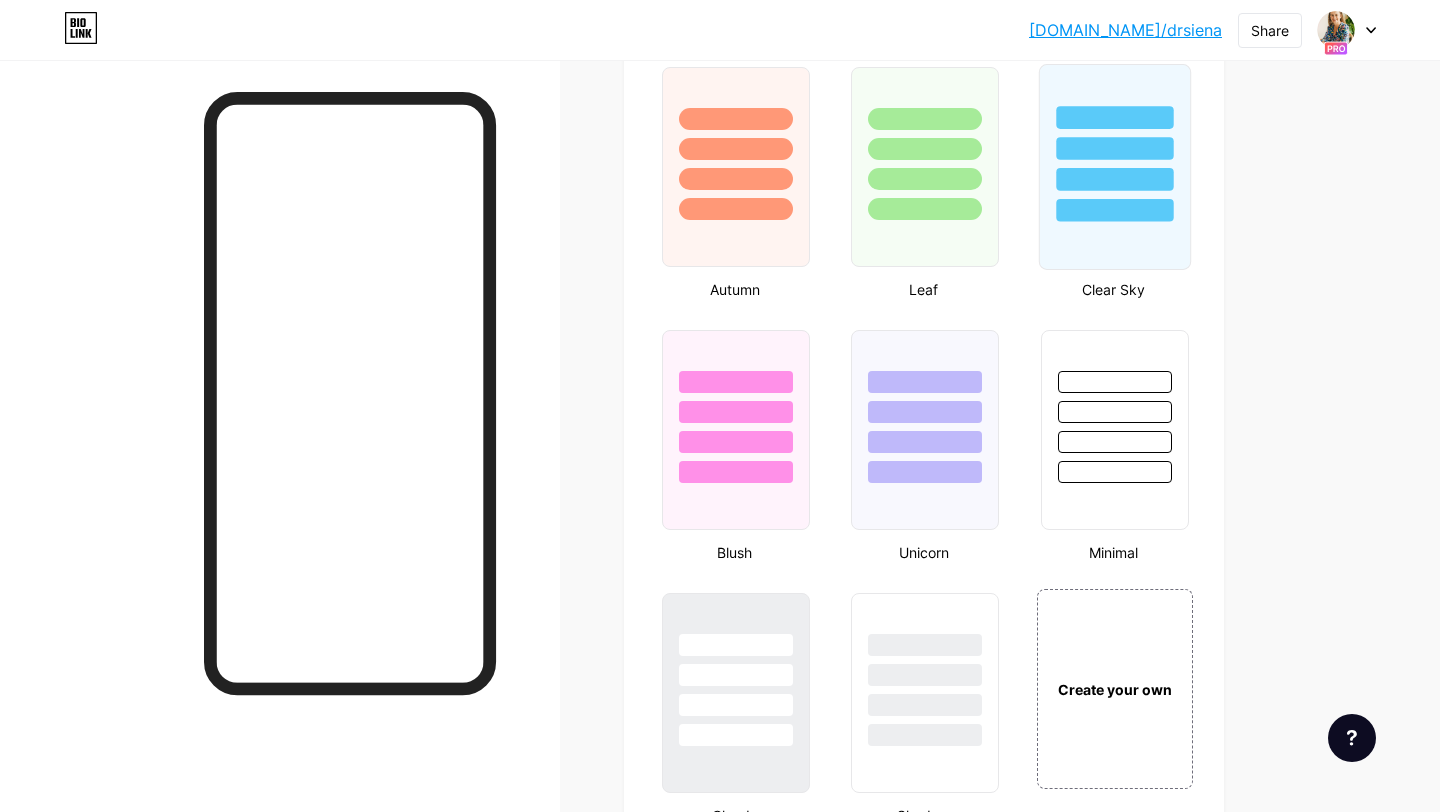 click at bounding box center (1114, 167) 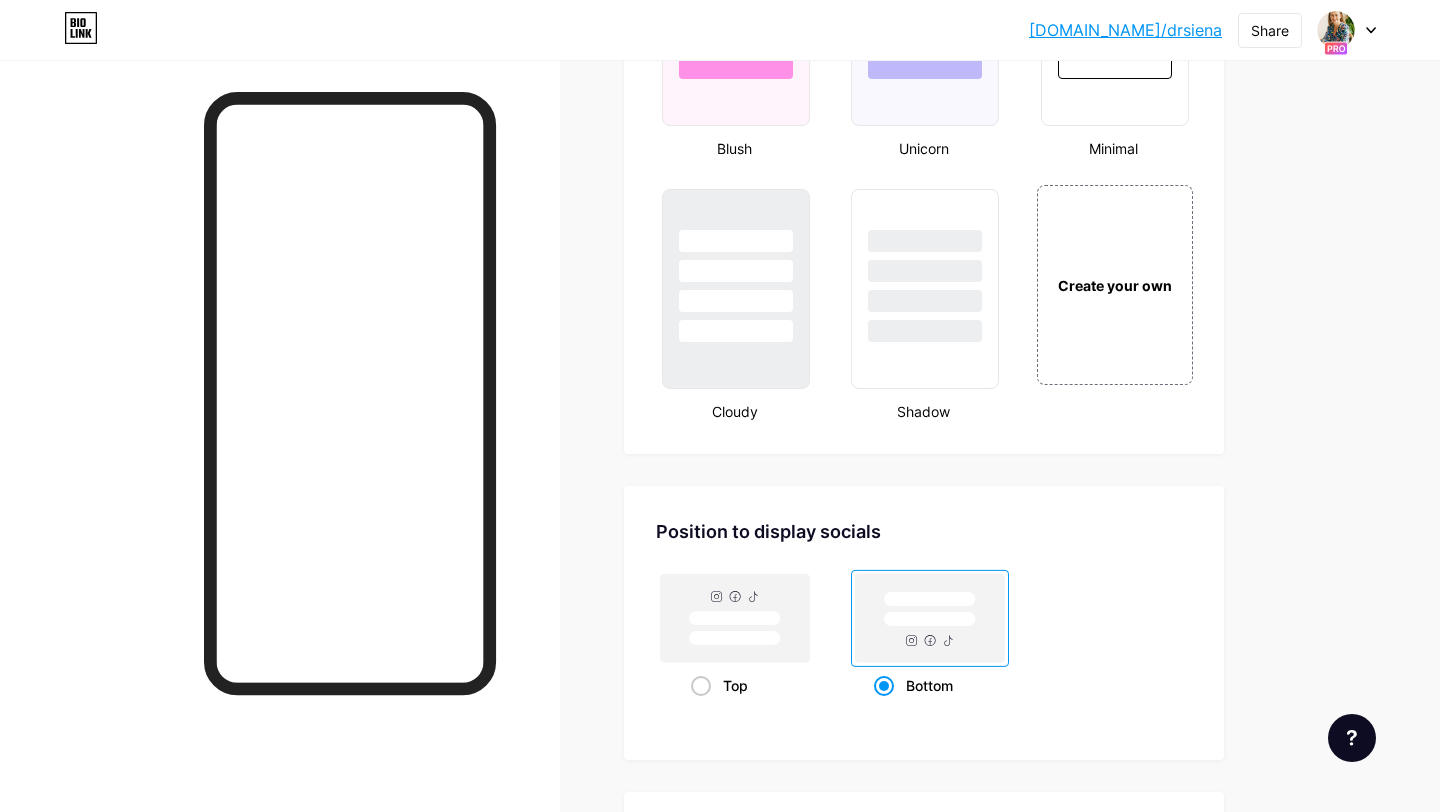 scroll, scrollTop: 2255, scrollLeft: 0, axis: vertical 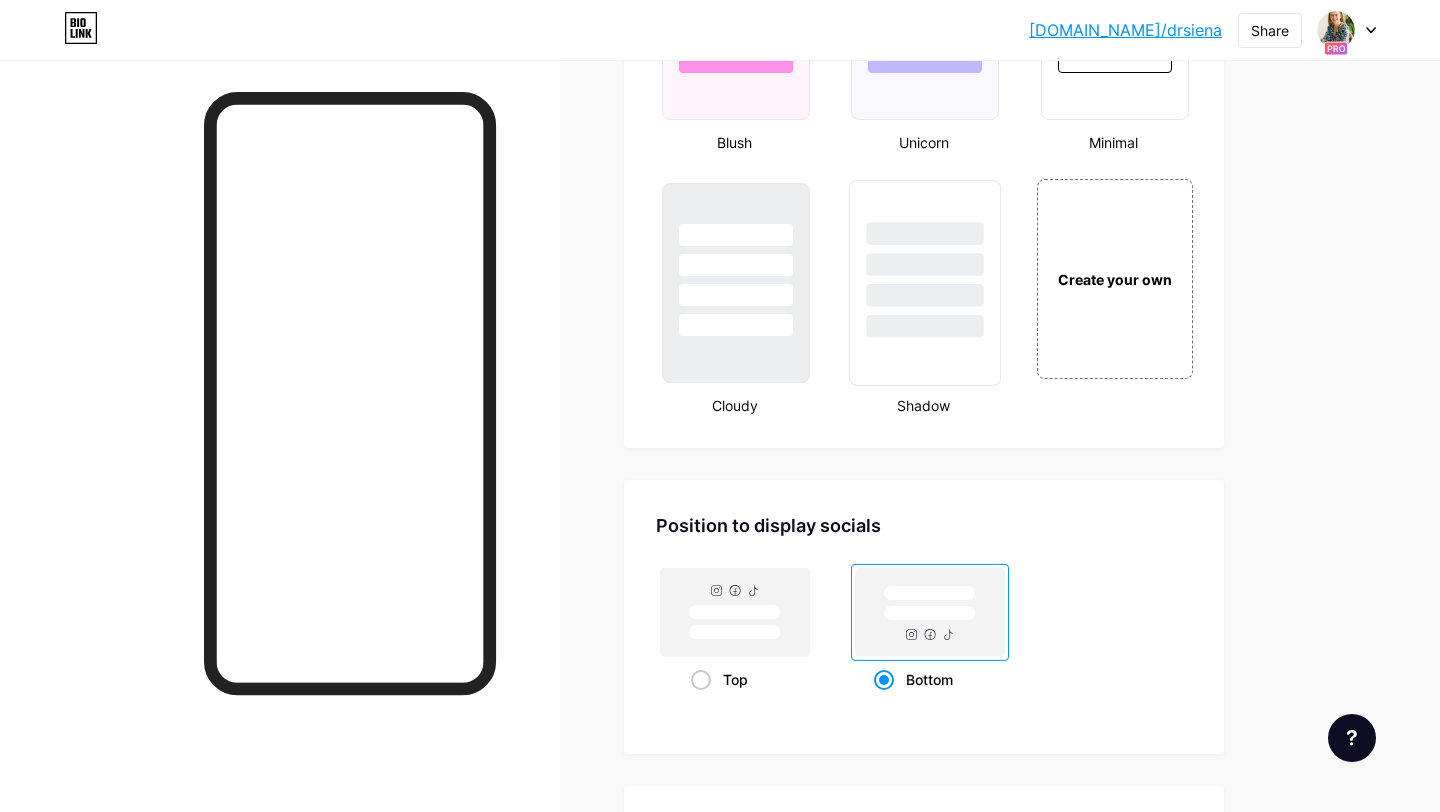 click at bounding box center [925, 295] 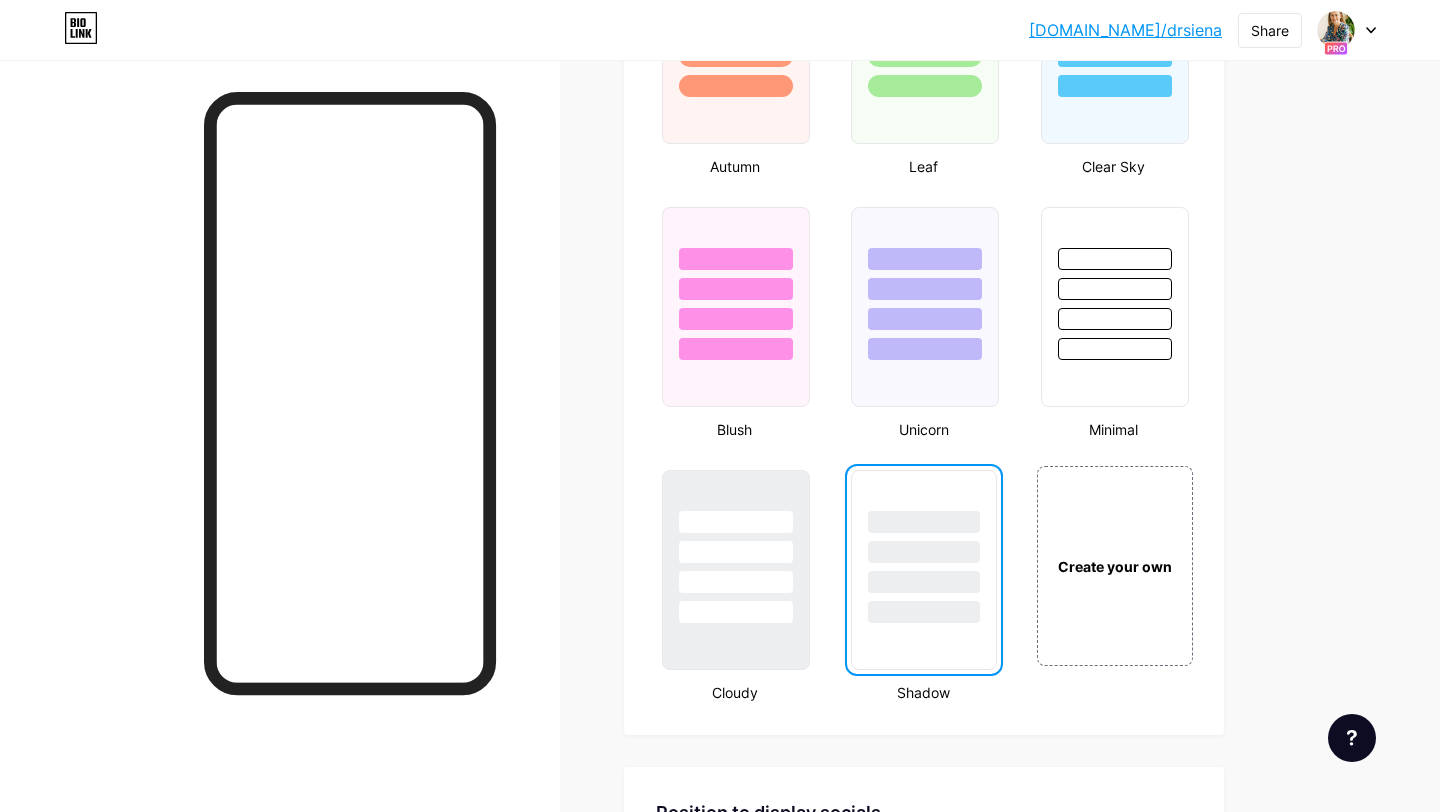 scroll, scrollTop: 1939, scrollLeft: 0, axis: vertical 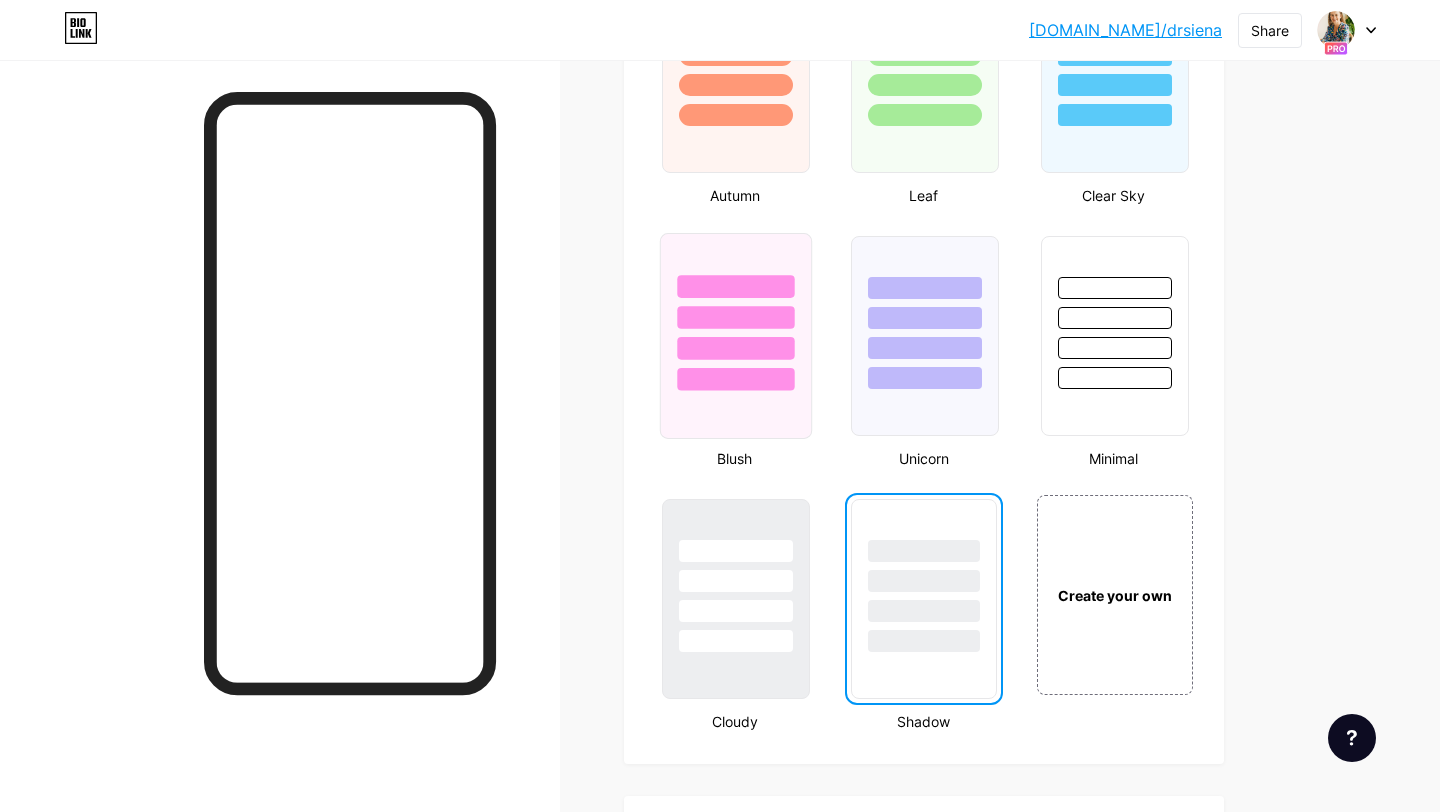 click at bounding box center [736, 336] 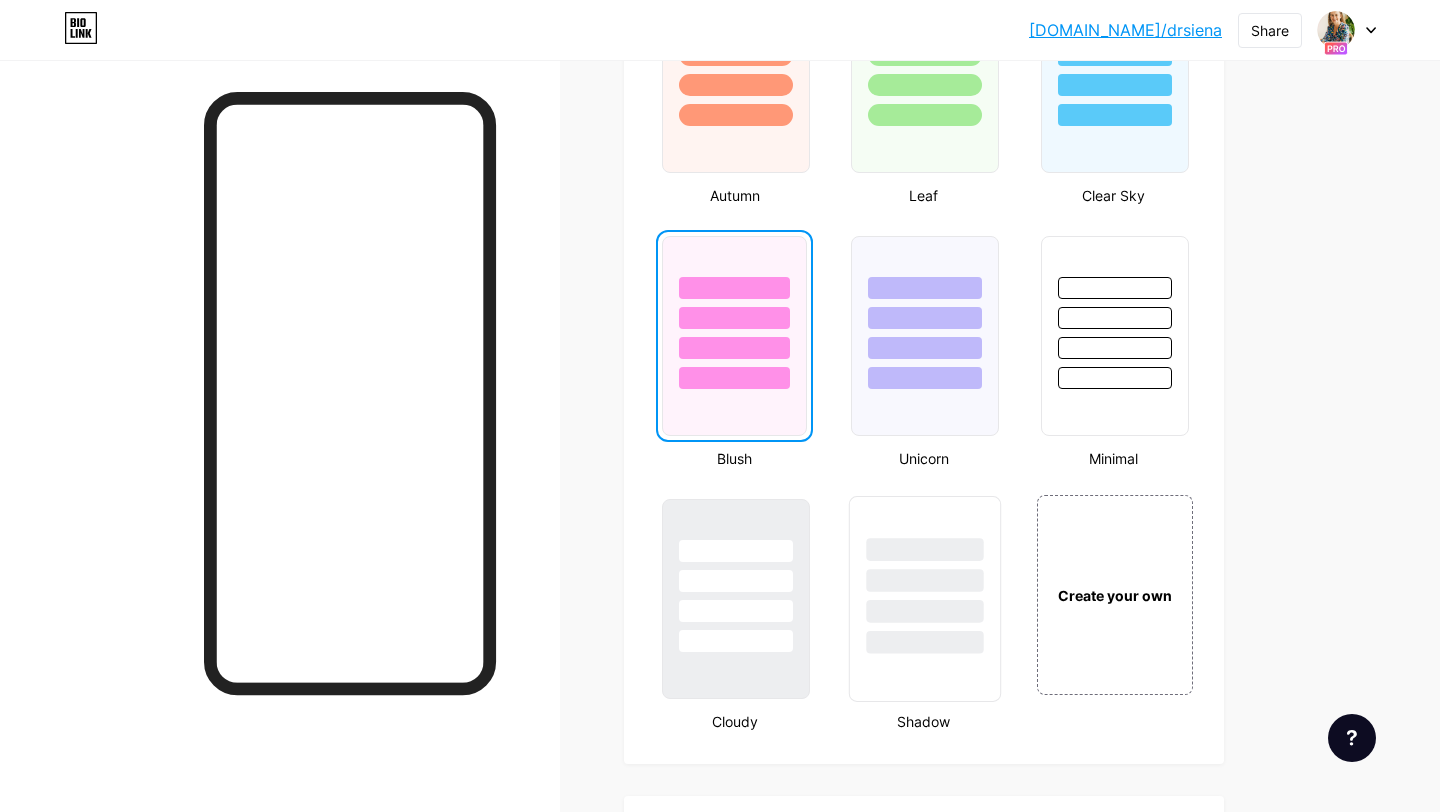 click at bounding box center [925, 580] 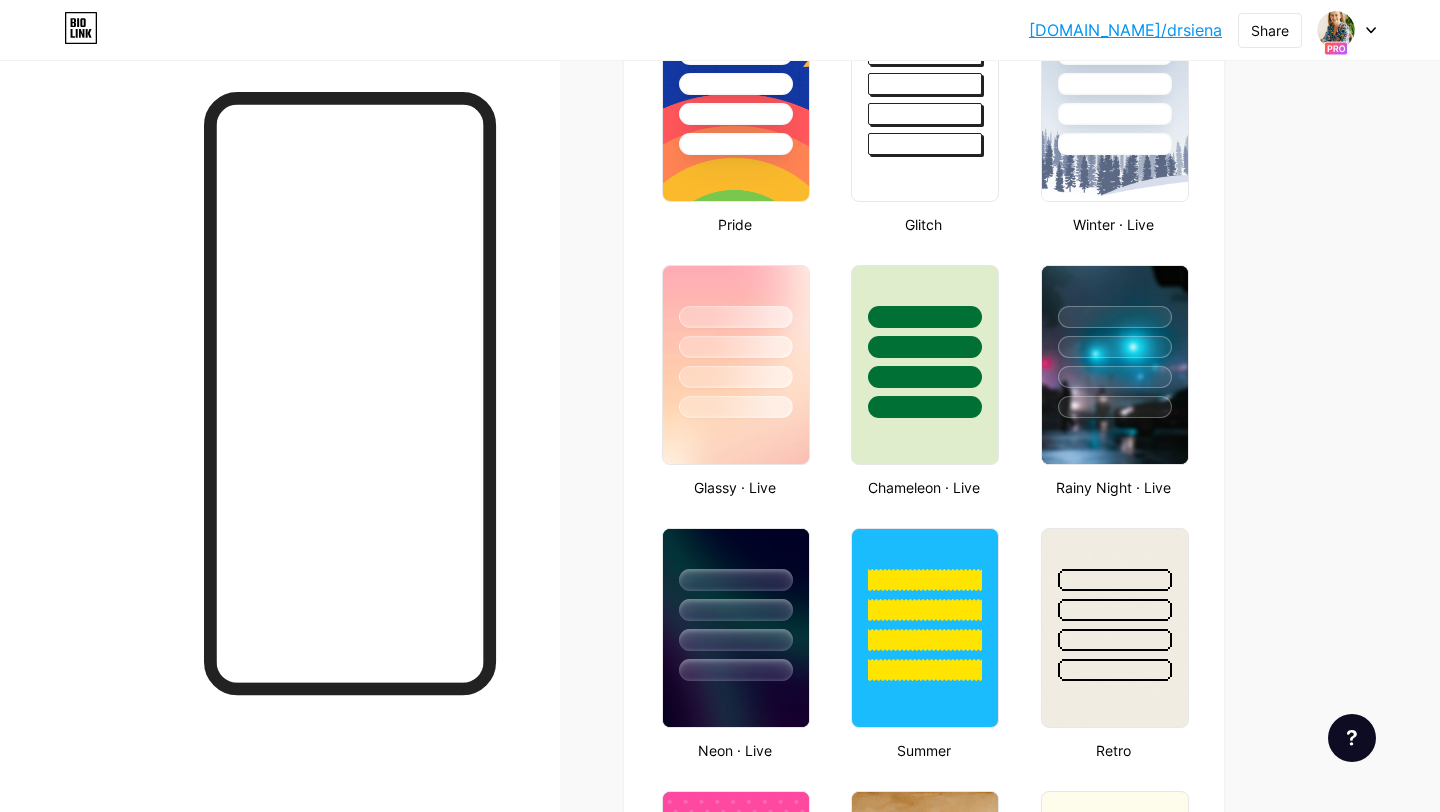 scroll, scrollTop: 698, scrollLeft: 0, axis: vertical 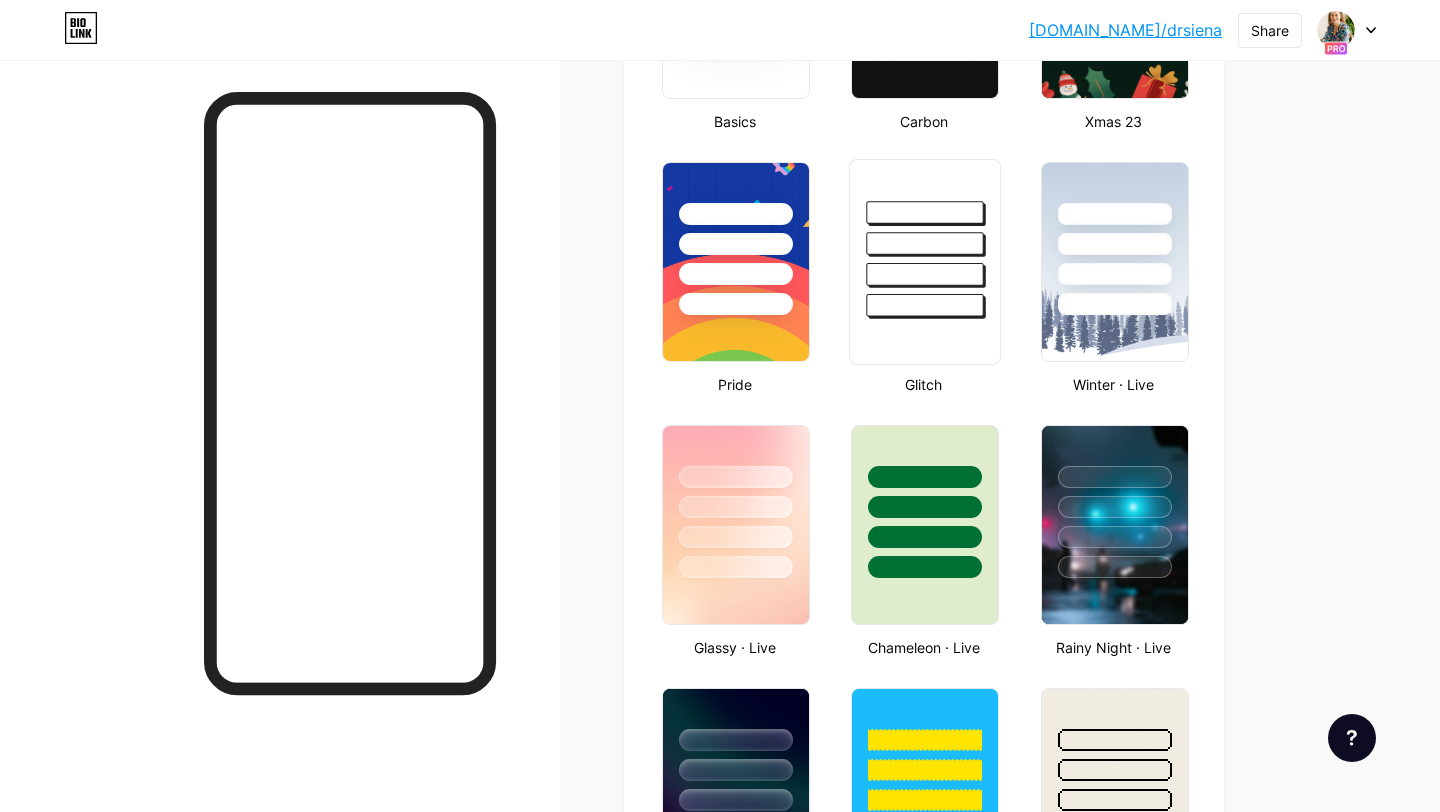 click at bounding box center [925, 262] 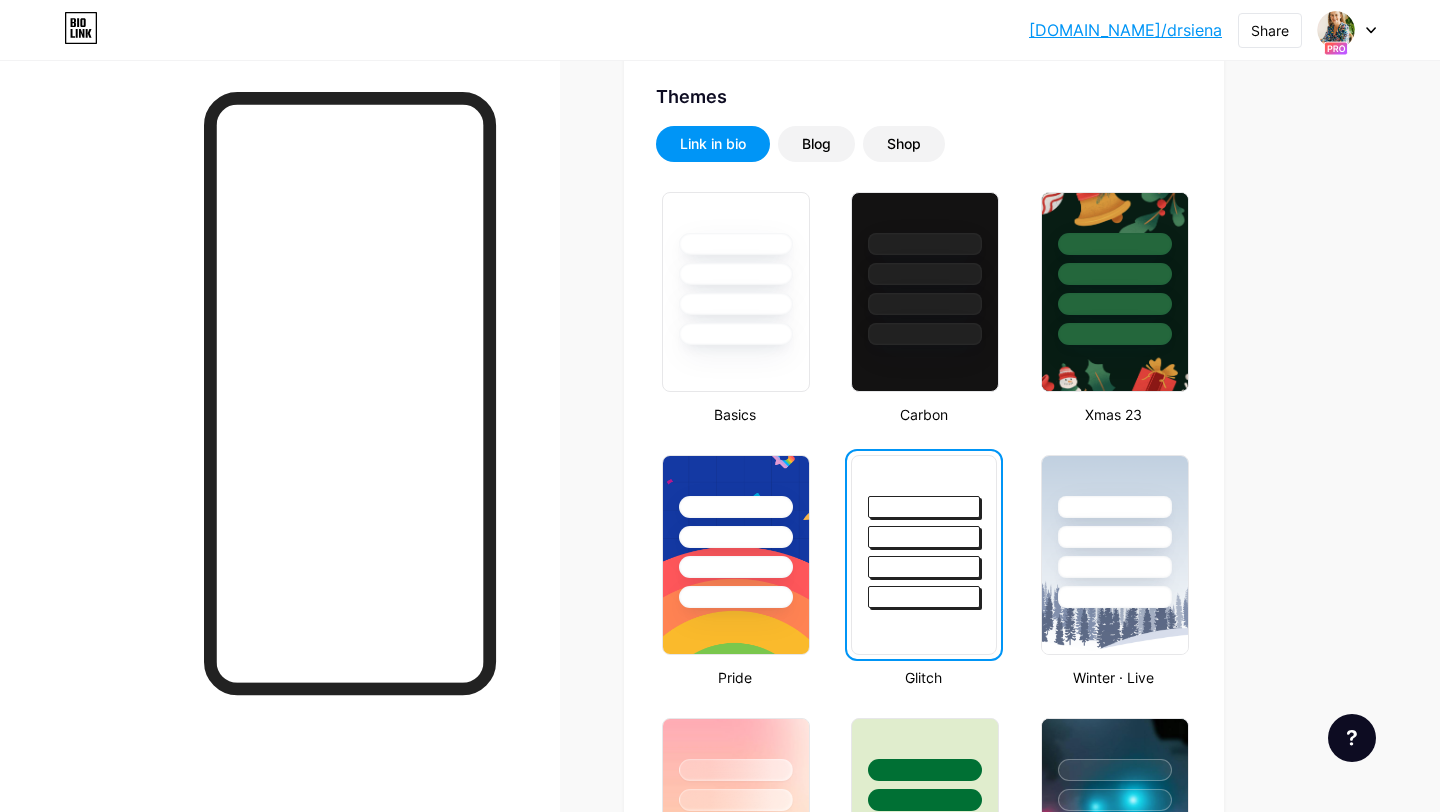 scroll, scrollTop: 399, scrollLeft: 0, axis: vertical 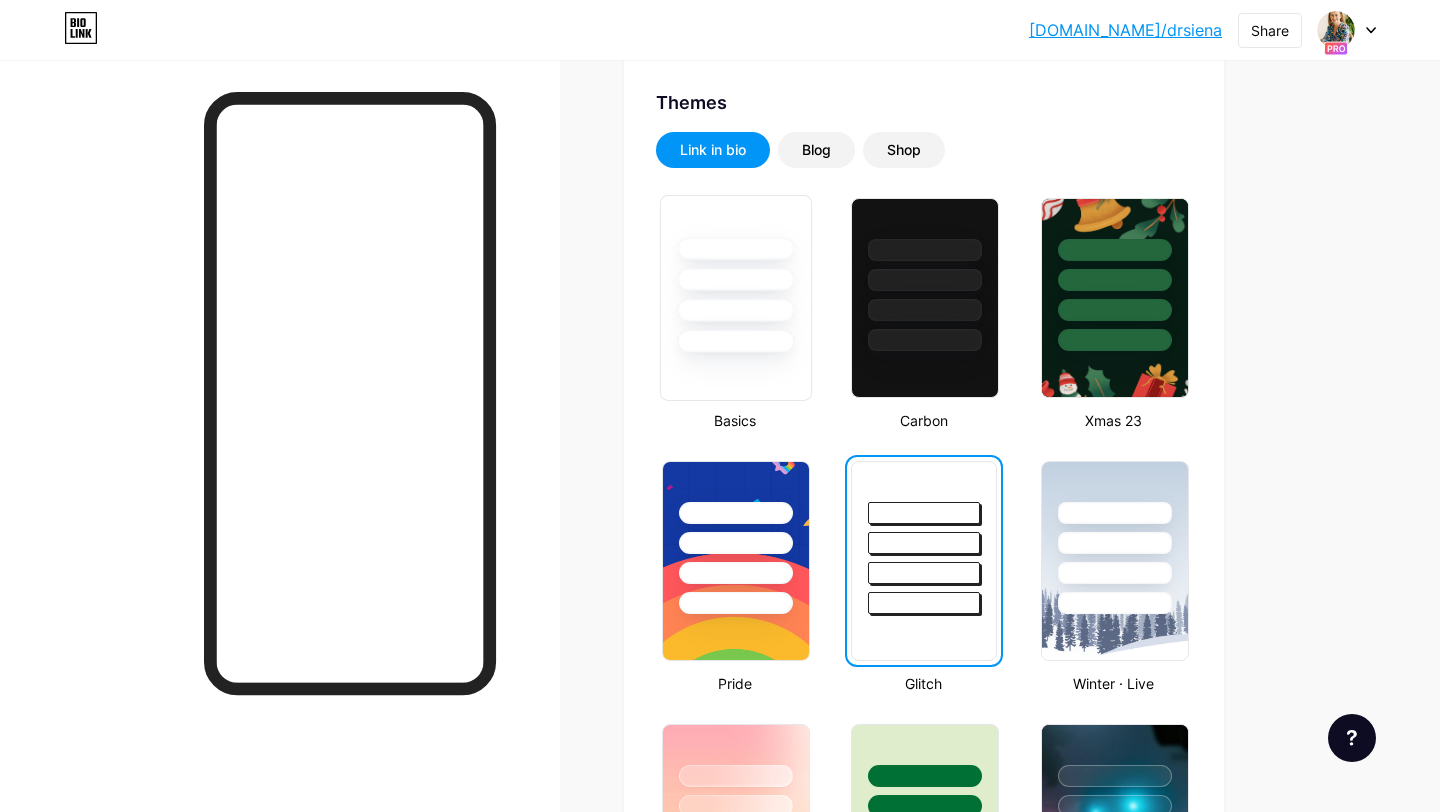 click at bounding box center (735, 279) 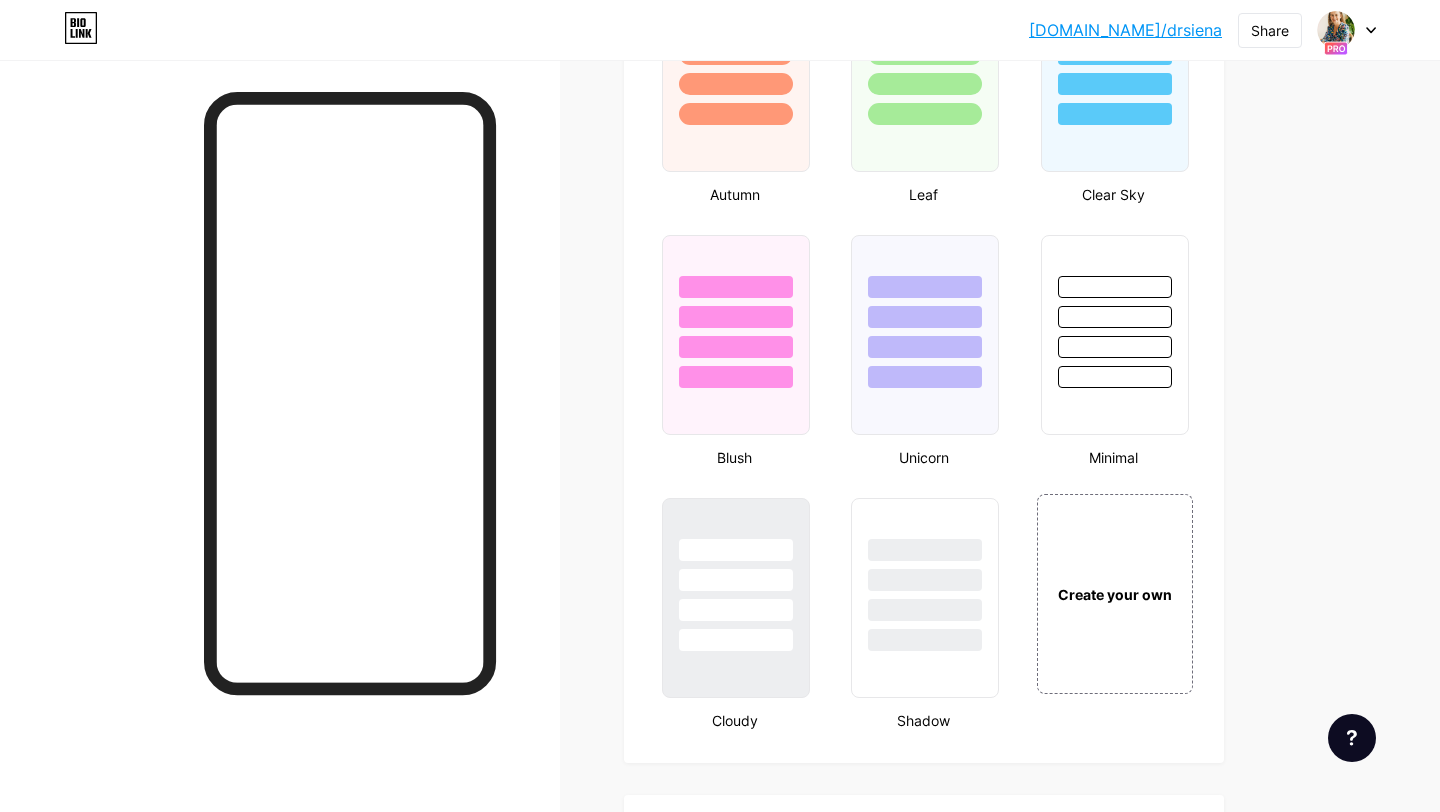 scroll, scrollTop: 1942, scrollLeft: 0, axis: vertical 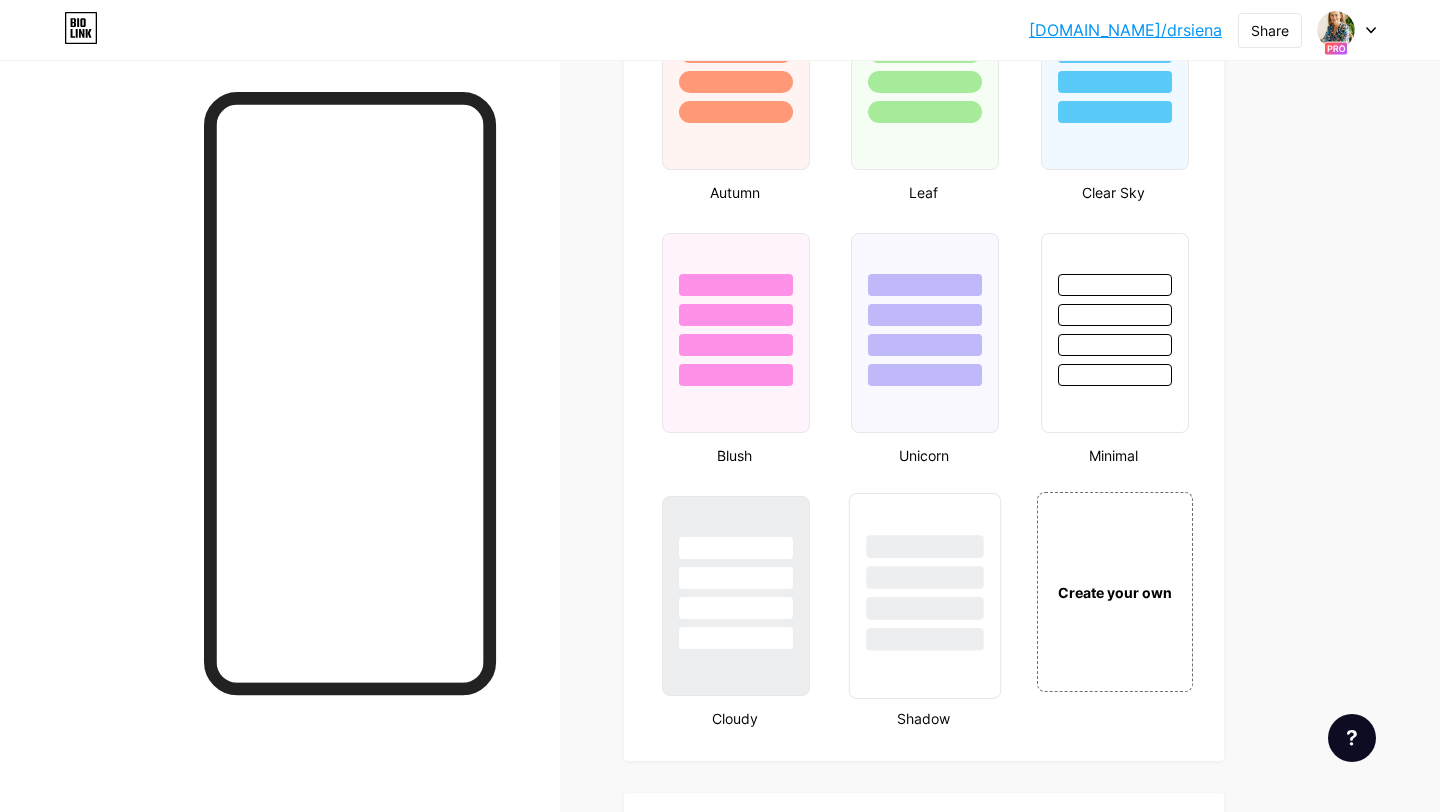 click at bounding box center [925, 546] 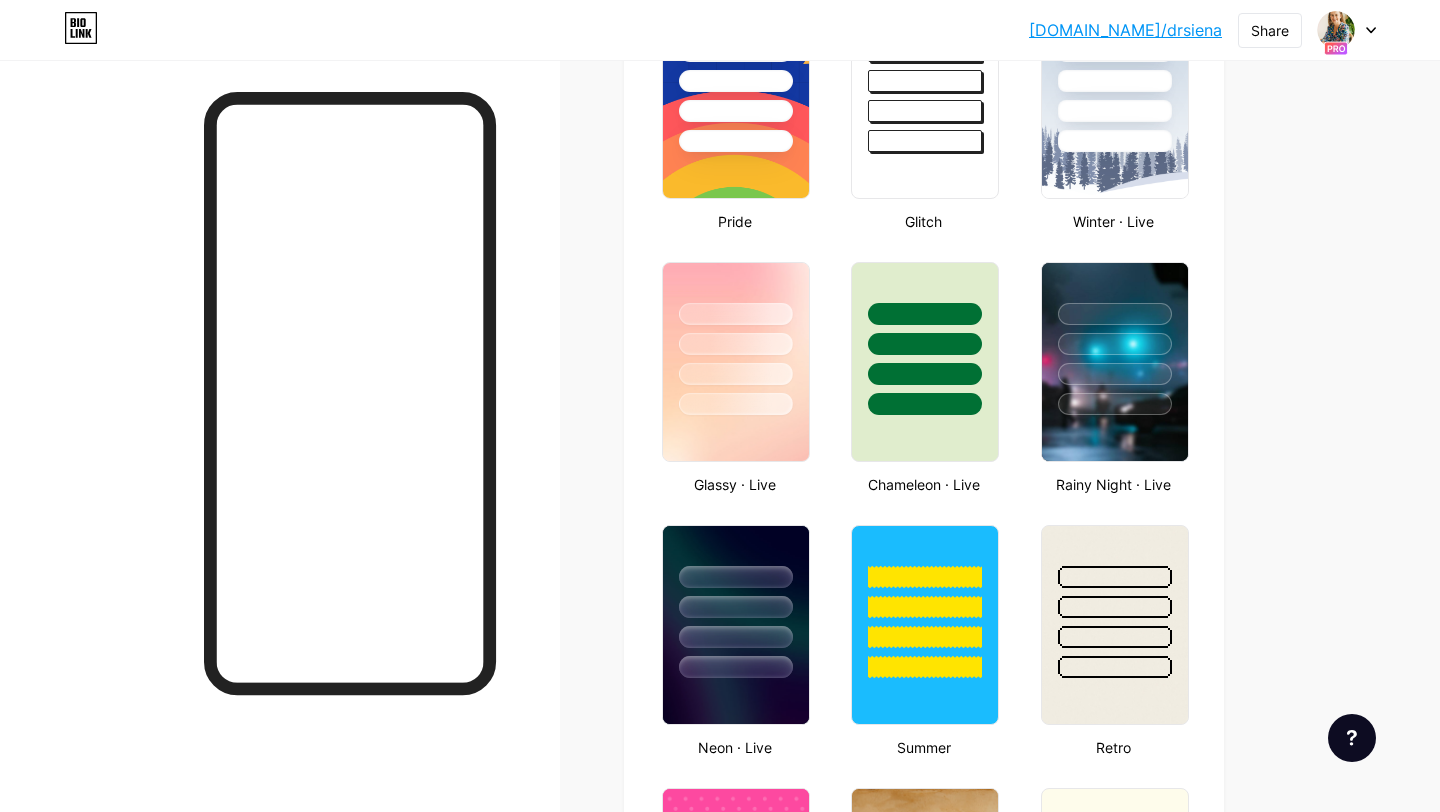 scroll, scrollTop: 0, scrollLeft: 0, axis: both 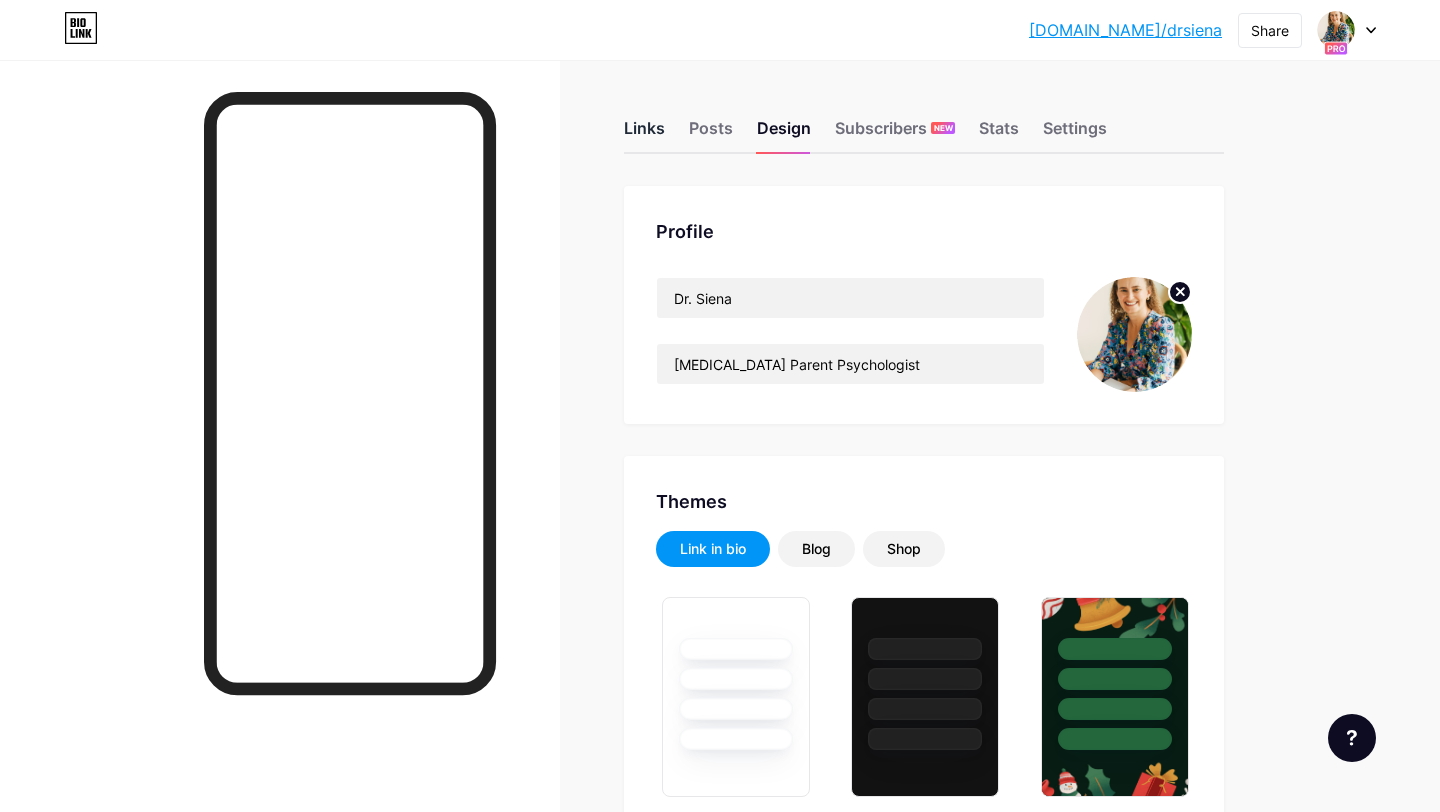 click on "Links" at bounding box center (644, 134) 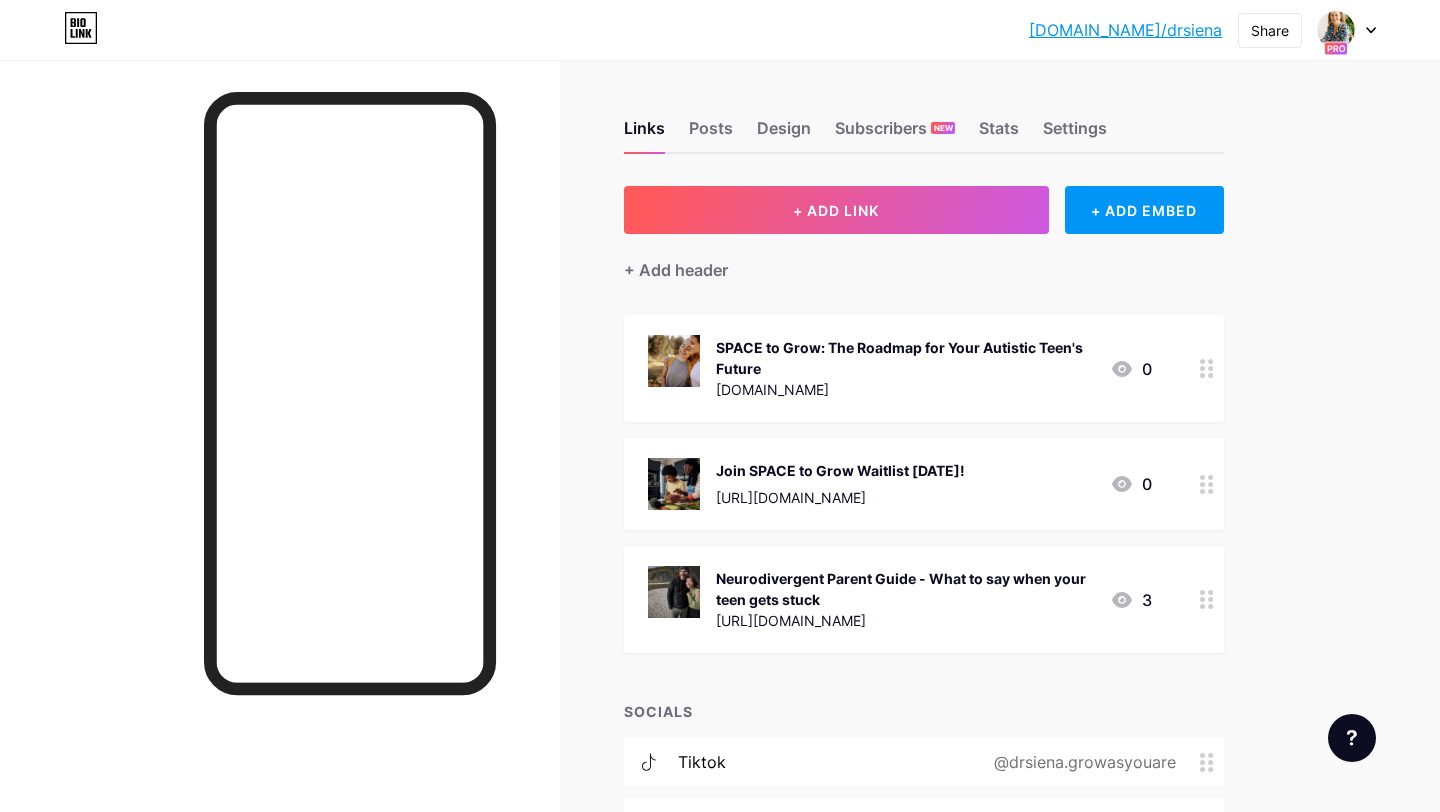 click on "Join SPACE to Grow Waitlist Today!
https://growasyouare.mykajabi.com/pl/2148690306" at bounding box center (840, 484) 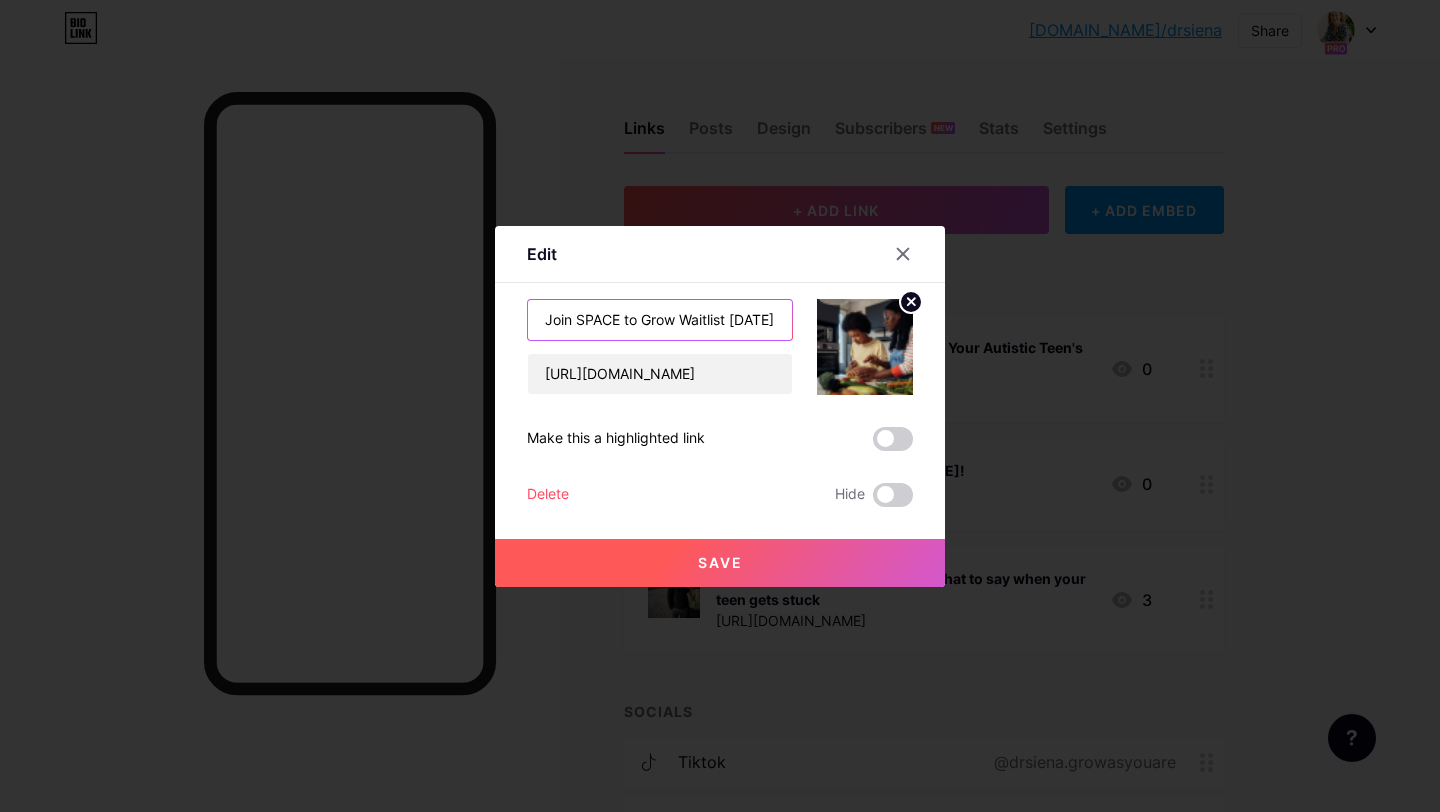click on "Join SPACE to Grow Waitlist Today!" at bounding box center (660, 320) 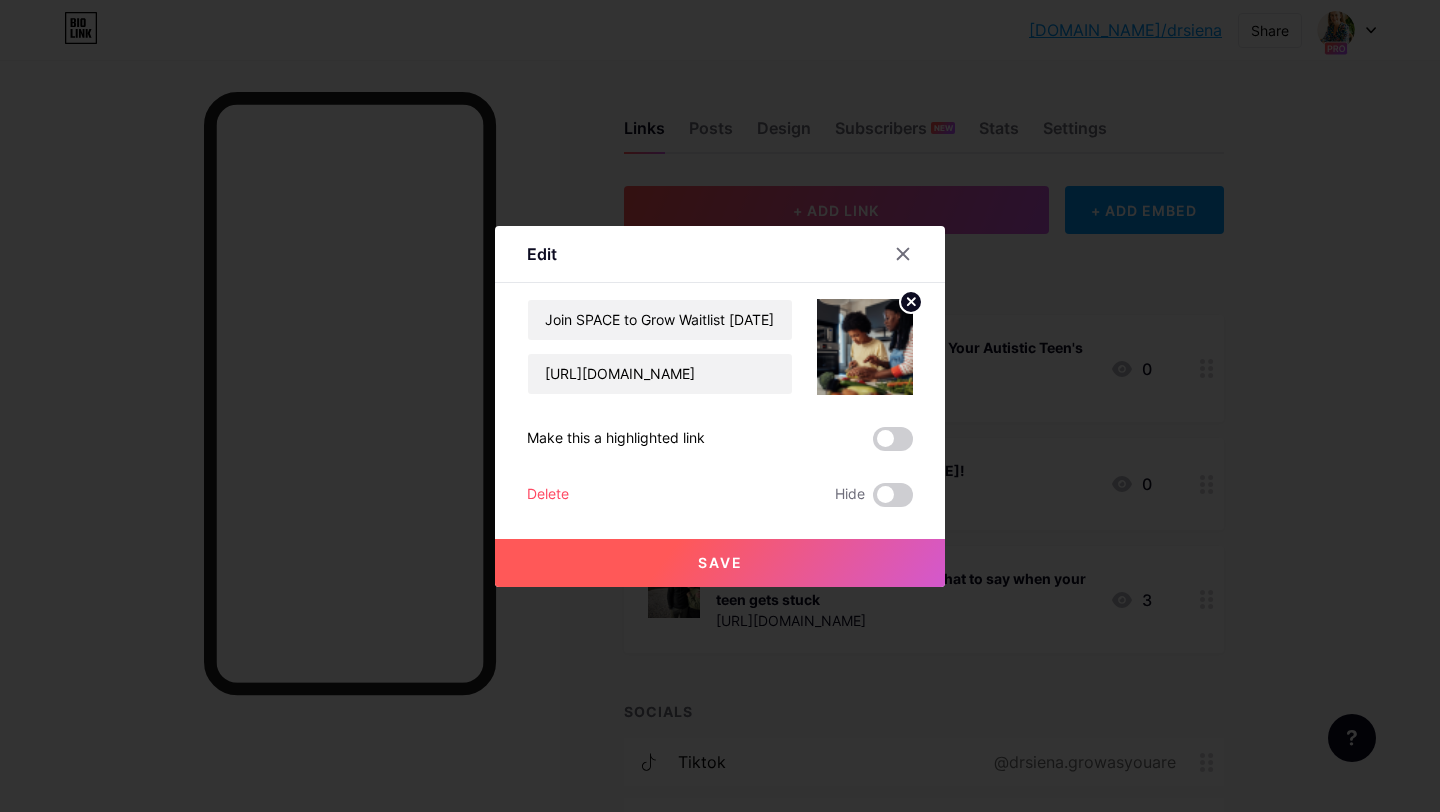 click on "Save" at bounding box center [720, 563] 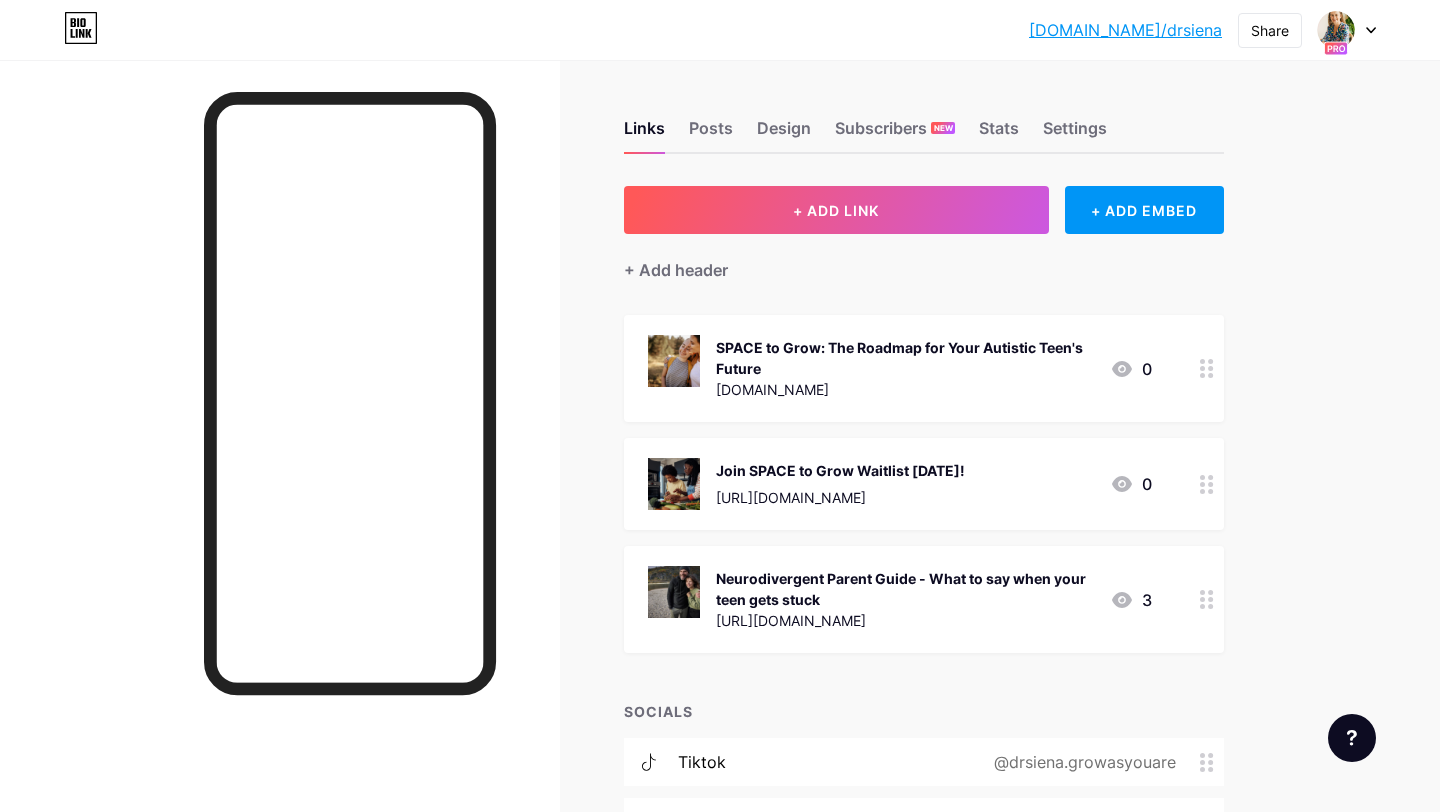 click 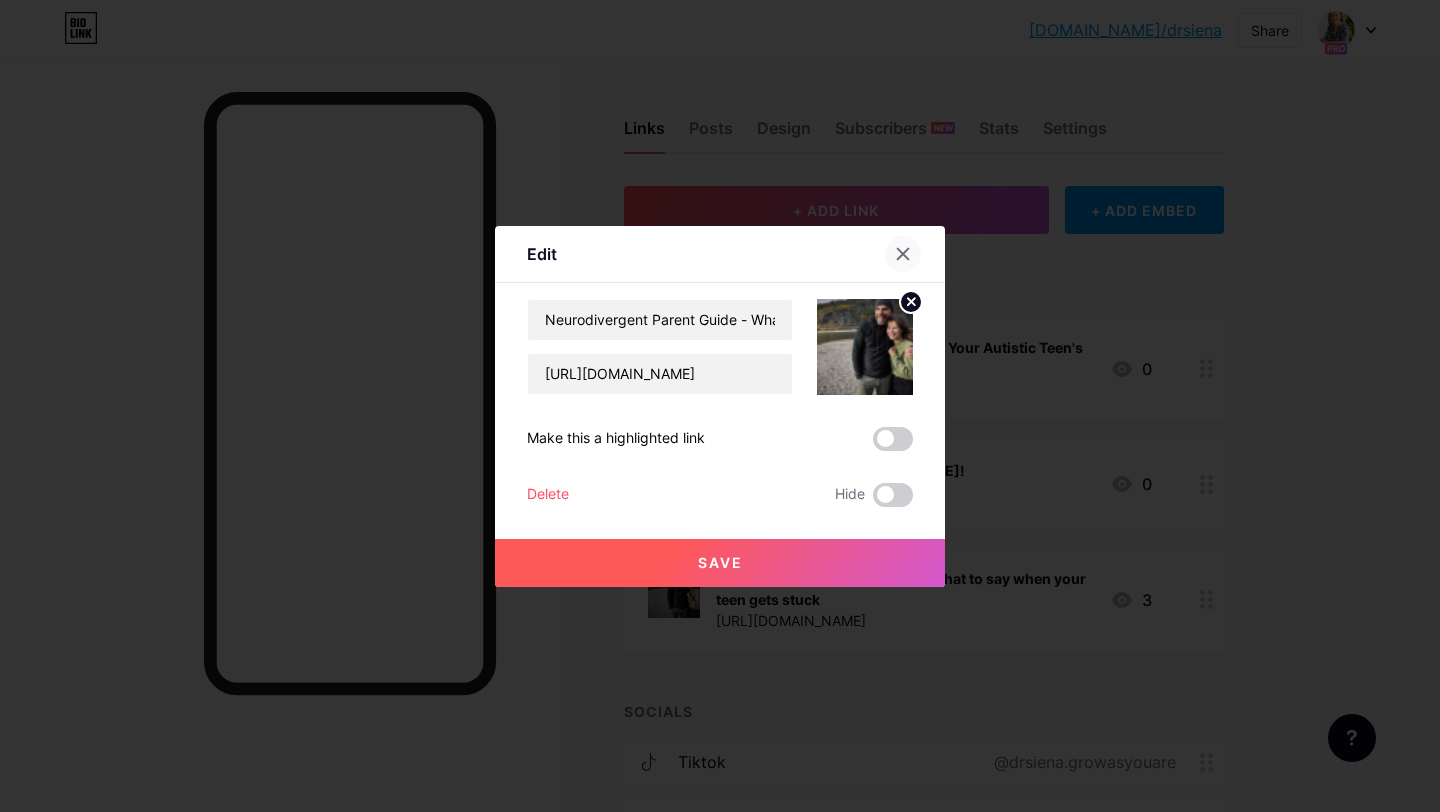 click at bounding box center (903, 254) 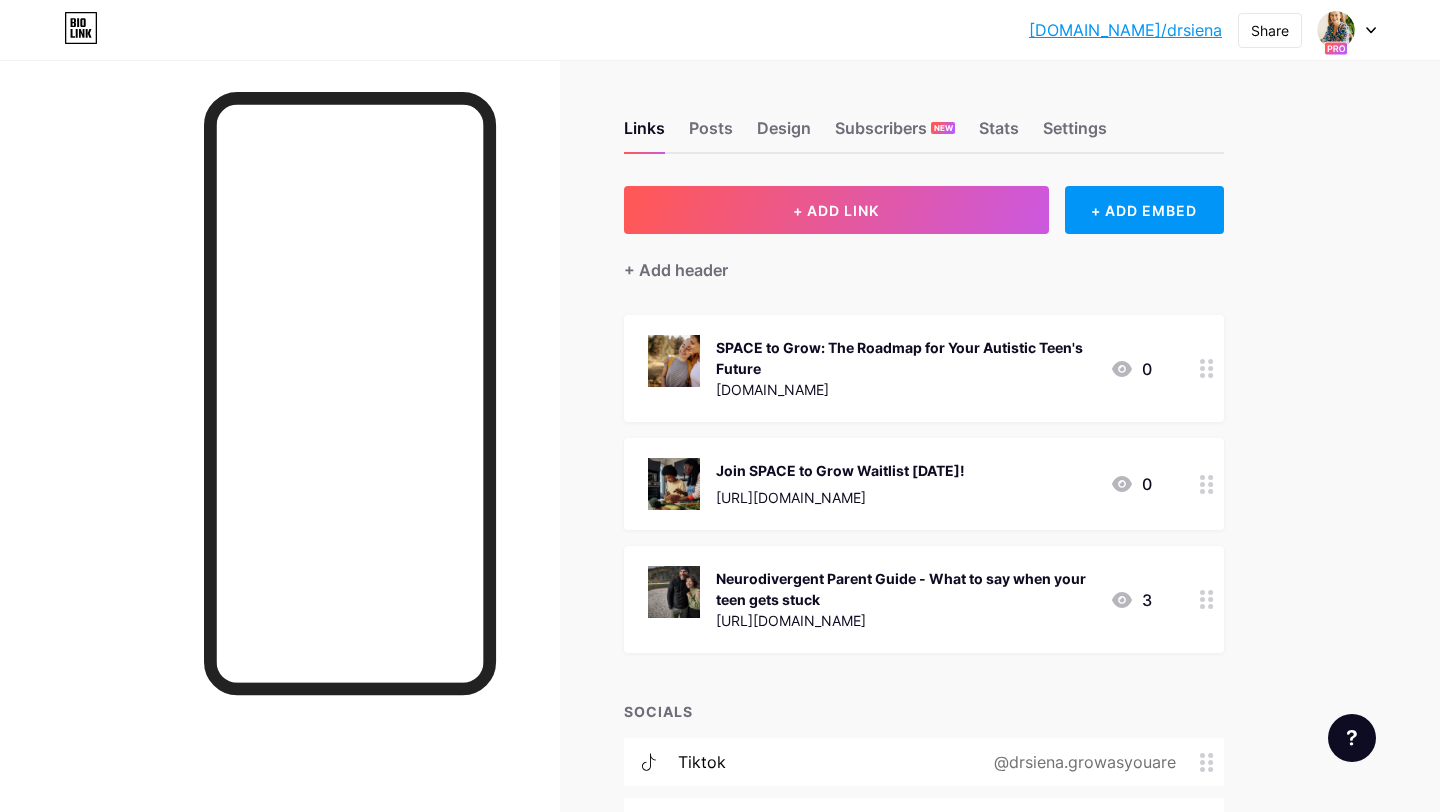 click 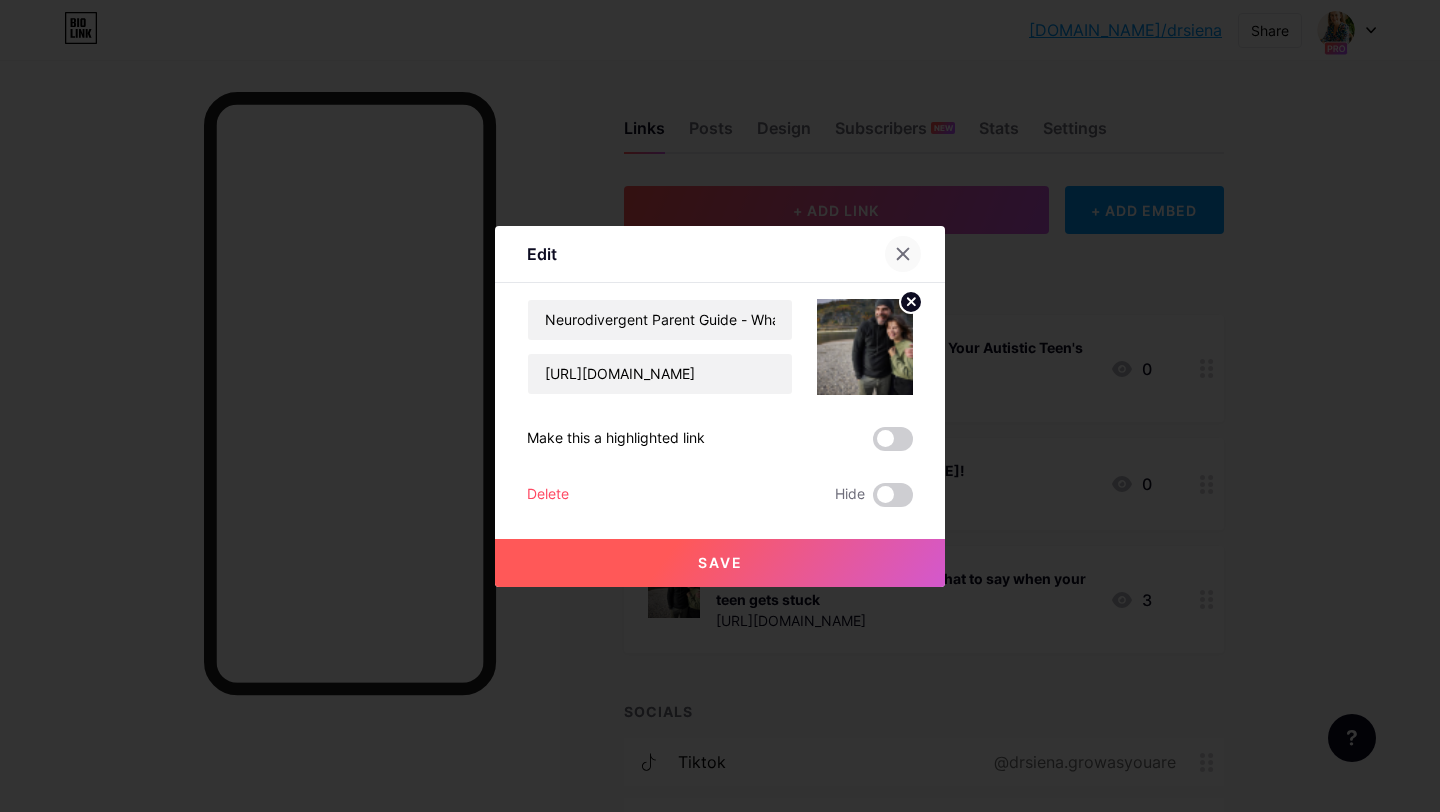 click 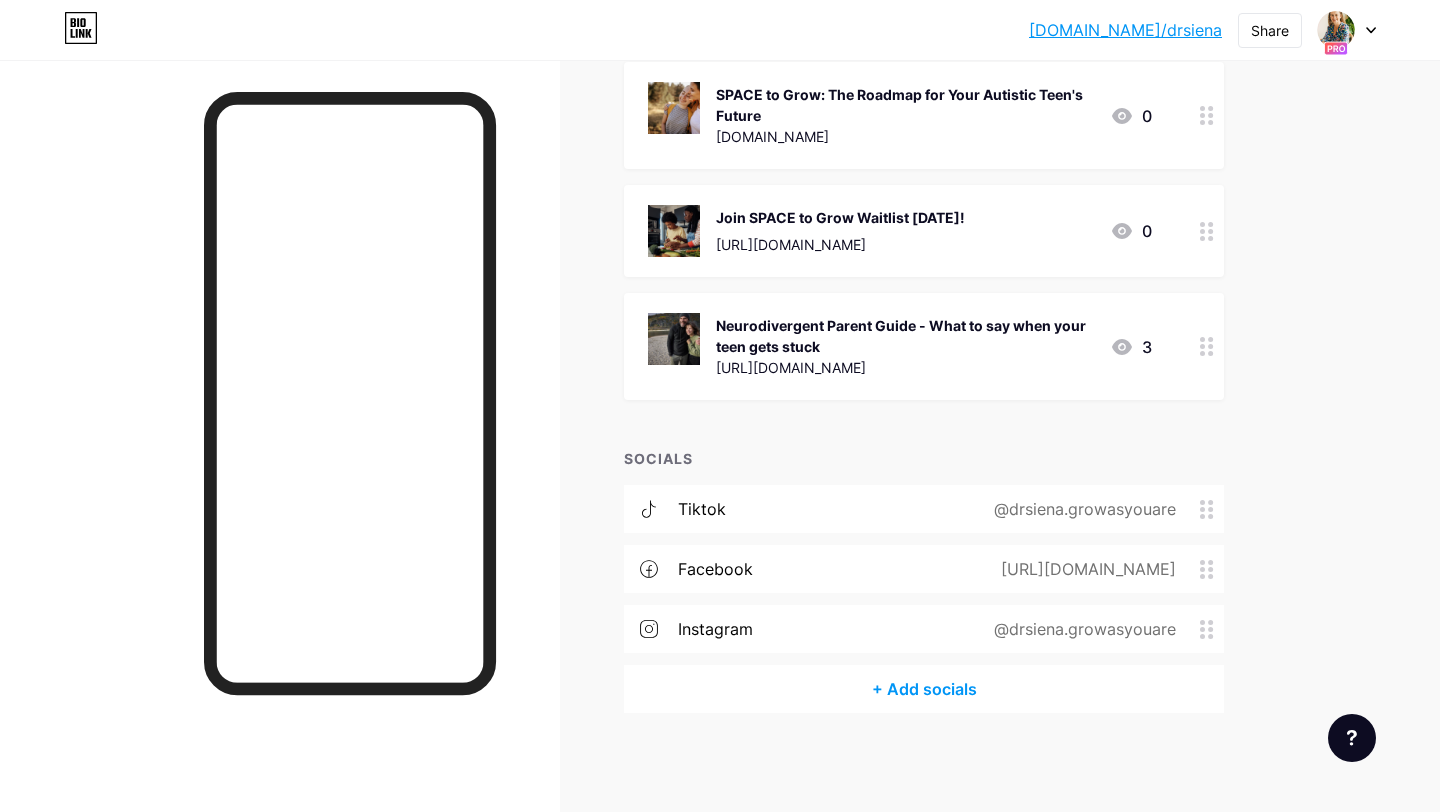 scroll, scrollTop: 0, scrollLeft: 0, axis: both 